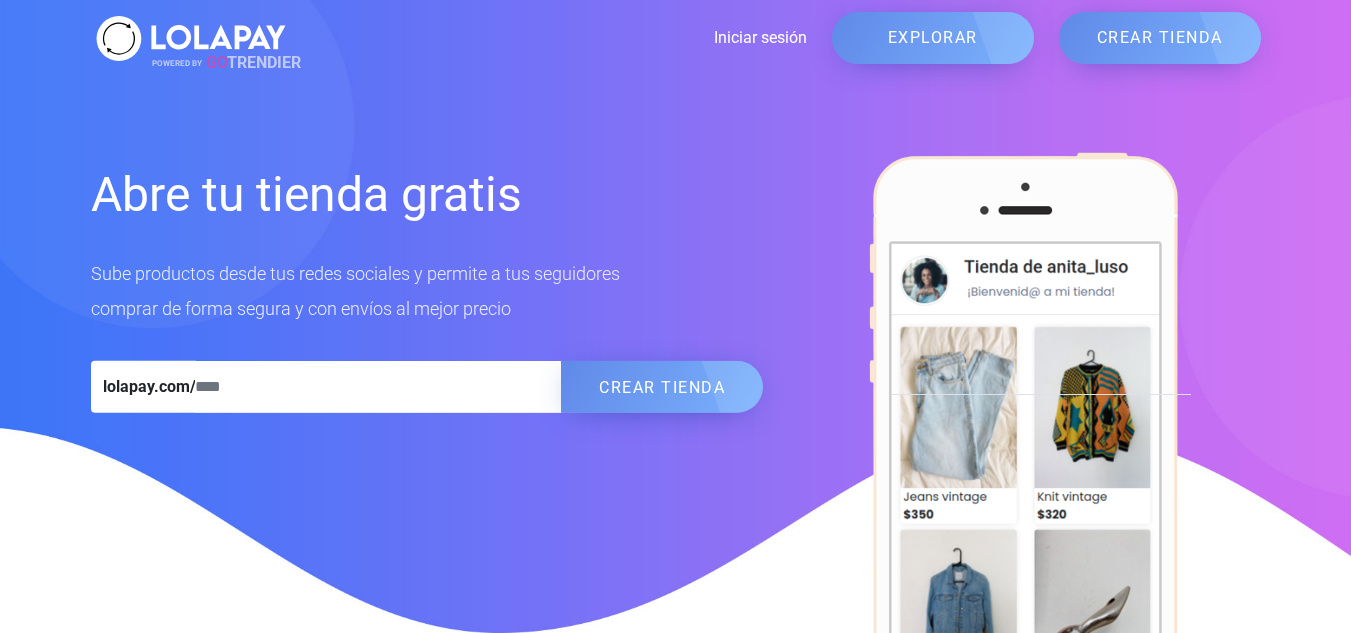 scroll, scrollTop: 0, scrollLeft: 0, axis: both 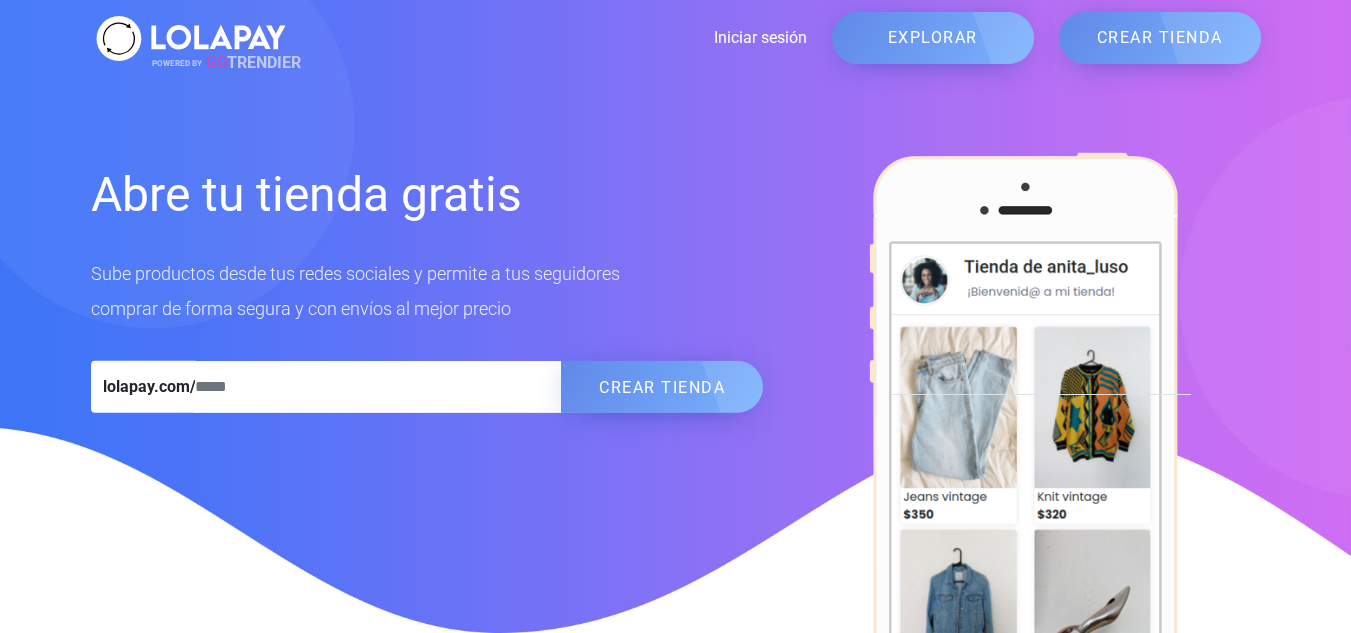 click on "CREAR TIENDA" at bounding box center (1160, 38) 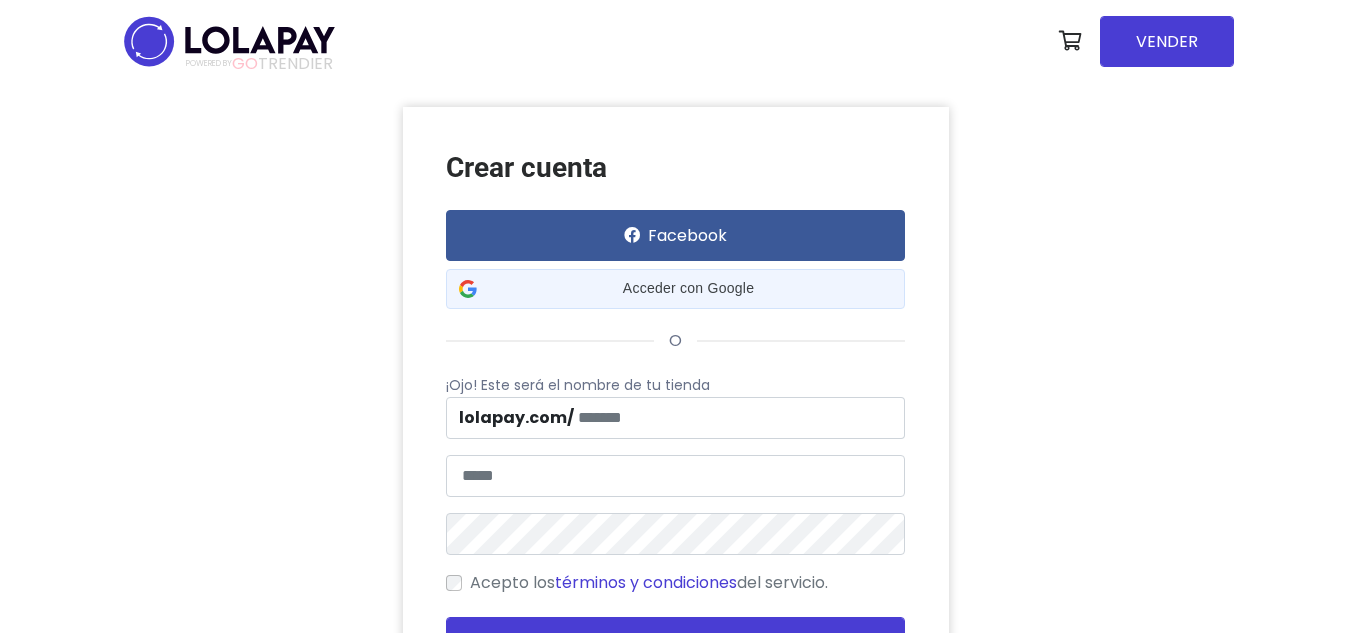 scroll, scrollTop: 0, scrollLeft: 0, axis: both 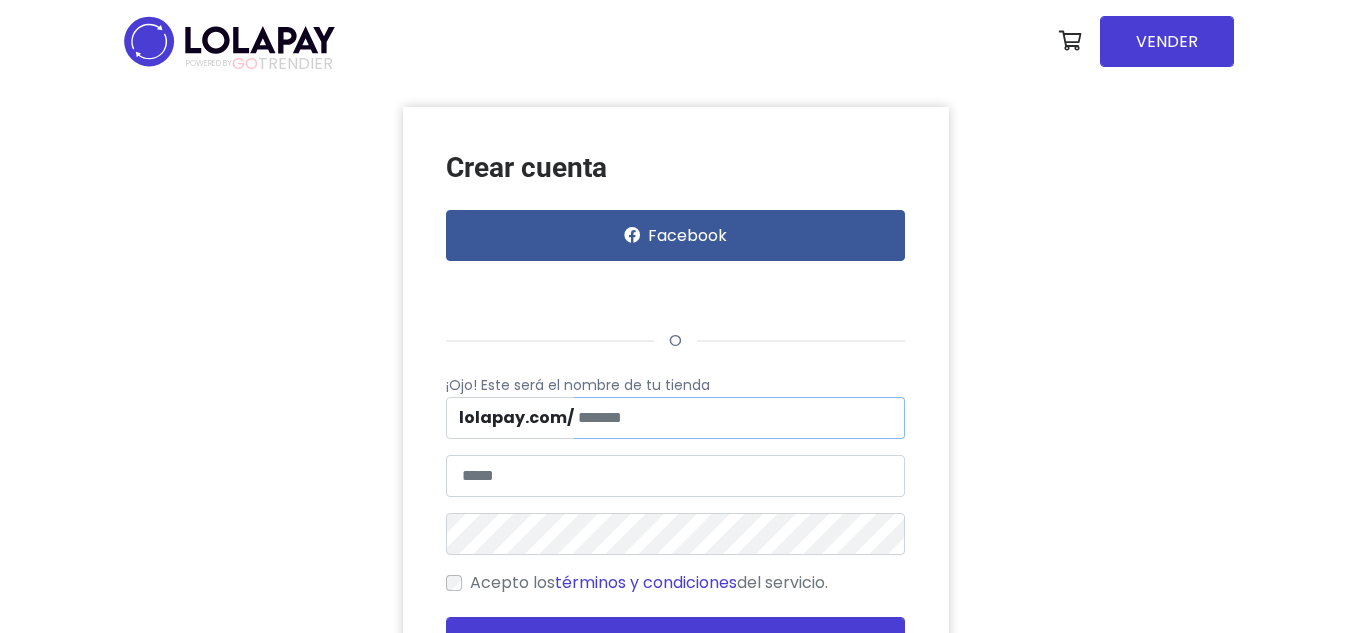 click at bounding box center [739, 418] 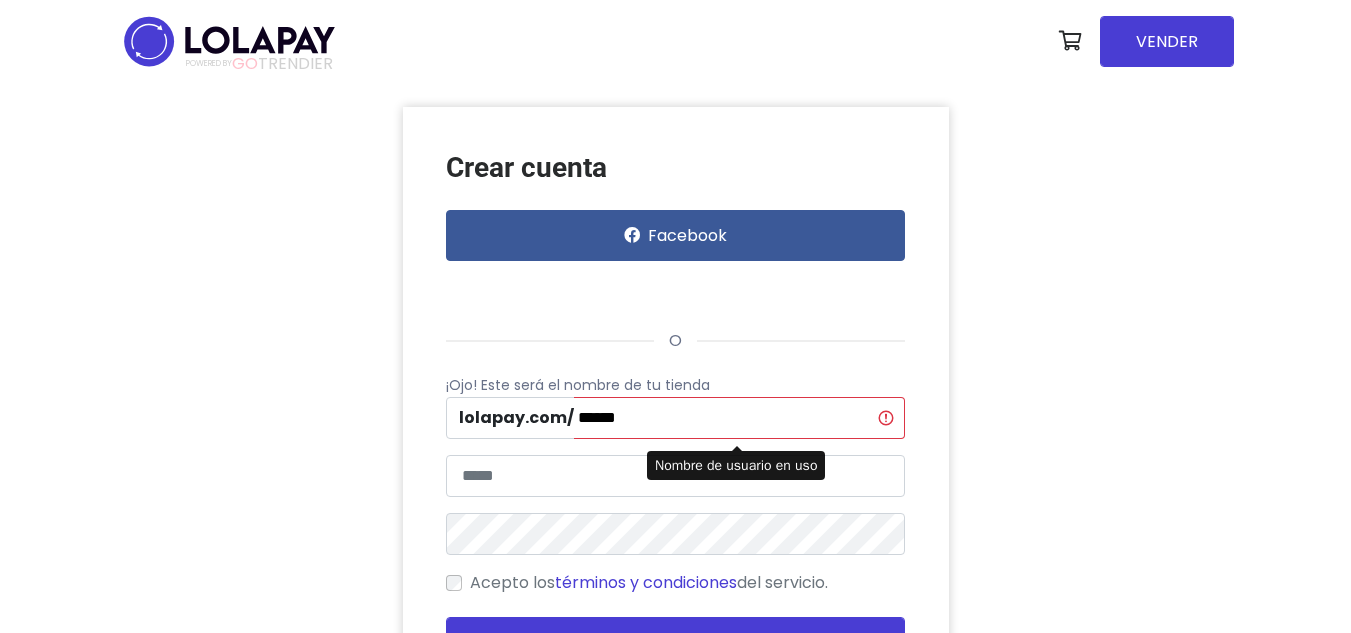 click on "Crear cuenta
Facebook
o
¡Ojo! Este será el nombre de tu tienda
lolapay.com/
[WEBSITE_FRAGMENT]
Acepto los" at bounding box center (676, 431) 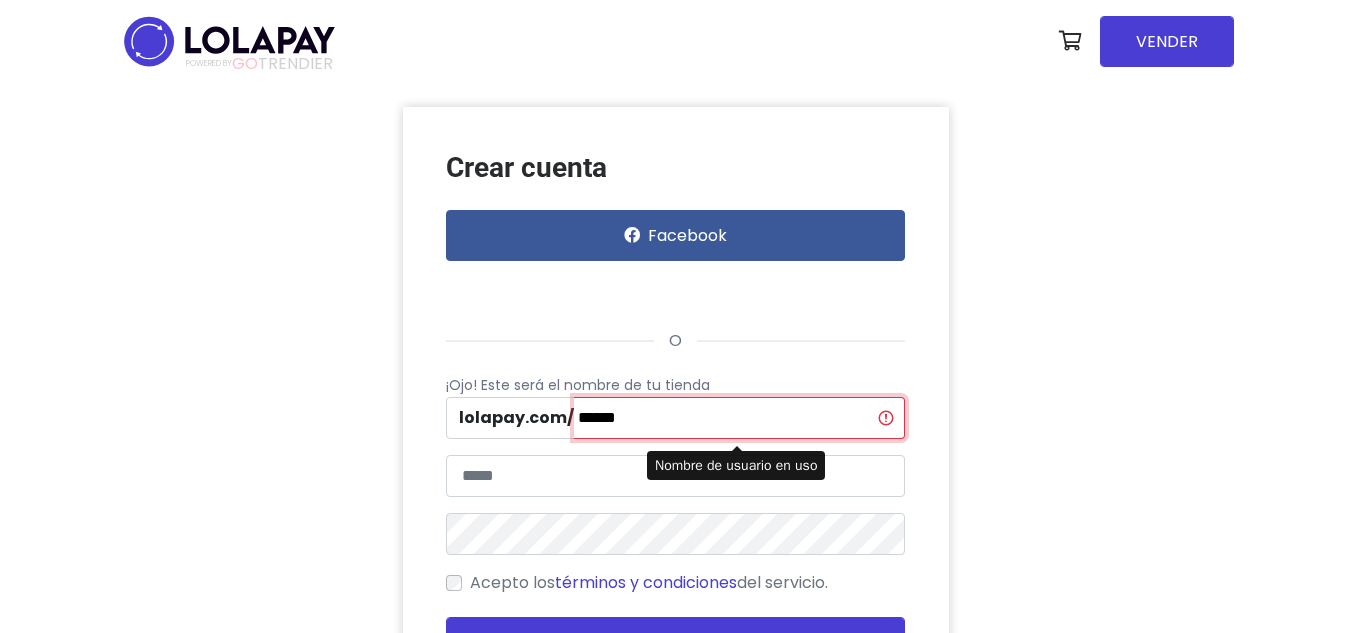 click on "******" at bounding box center [739, 418] 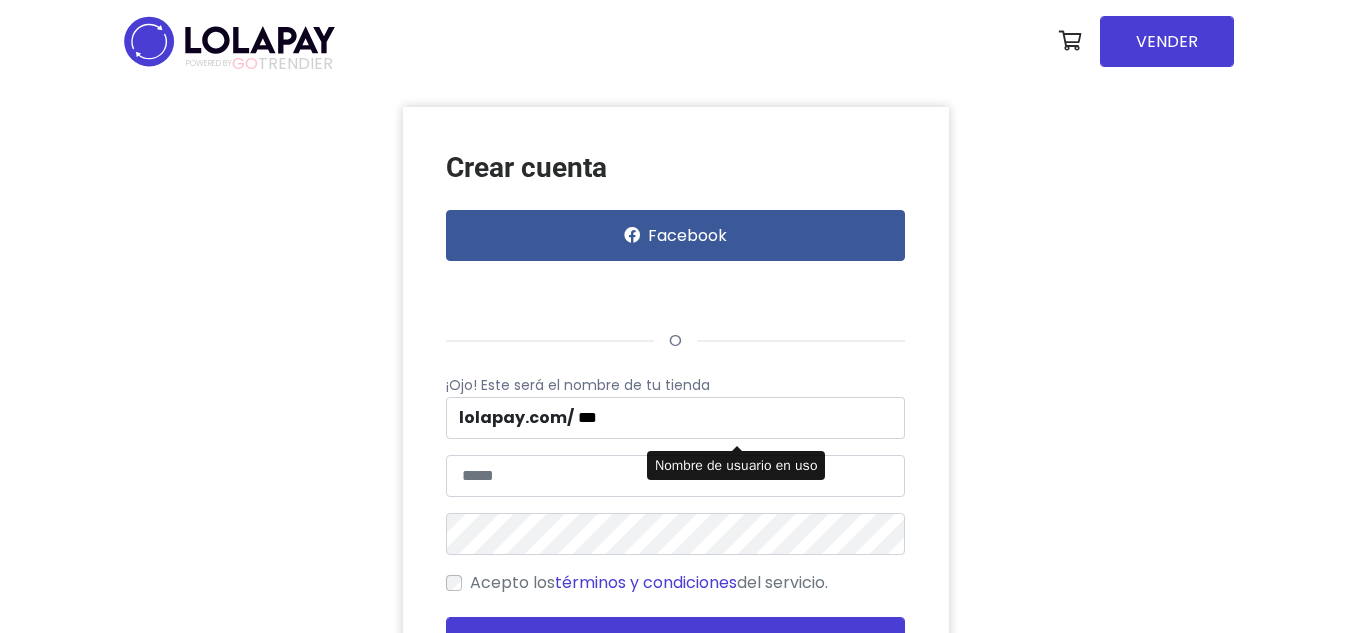 click on "Crear cuenta
Facebook
o
¡Ojo! Este será el nombre de tu tienda
lolapay.com/
[WEBSITE_FRAGMENT]
Acepto los  Acceder" at bounding box center [676, 431] 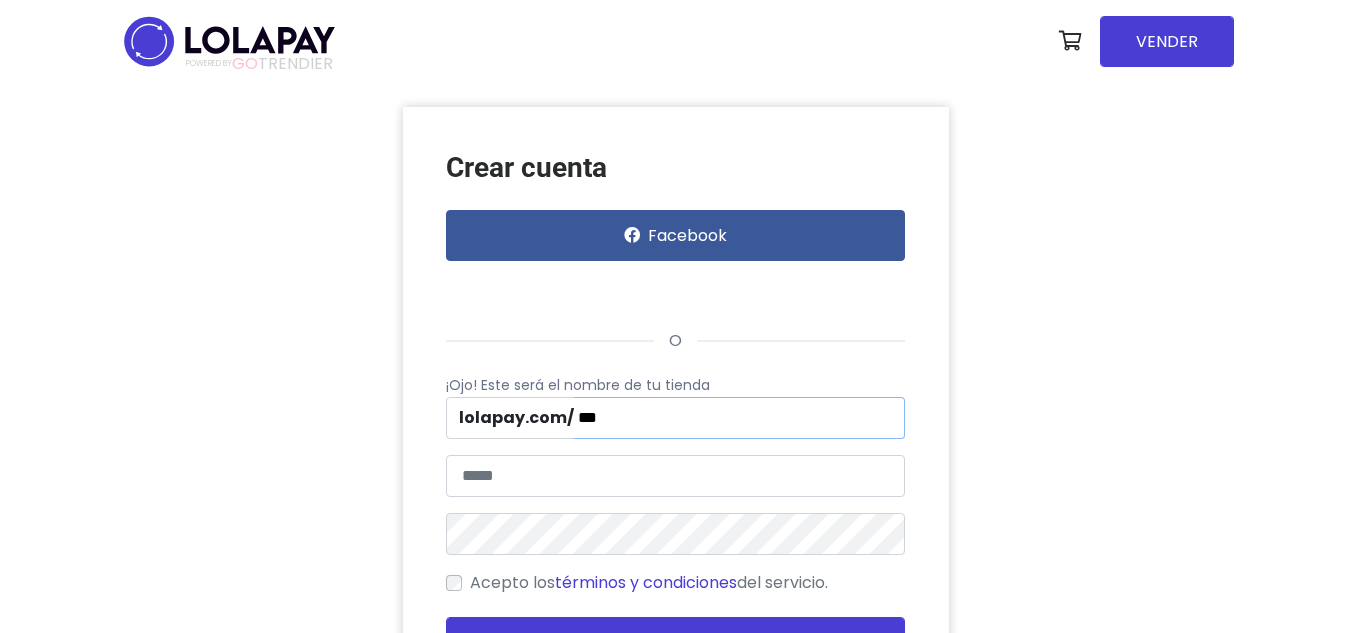 click on "***" at bounding box center (739, 418) 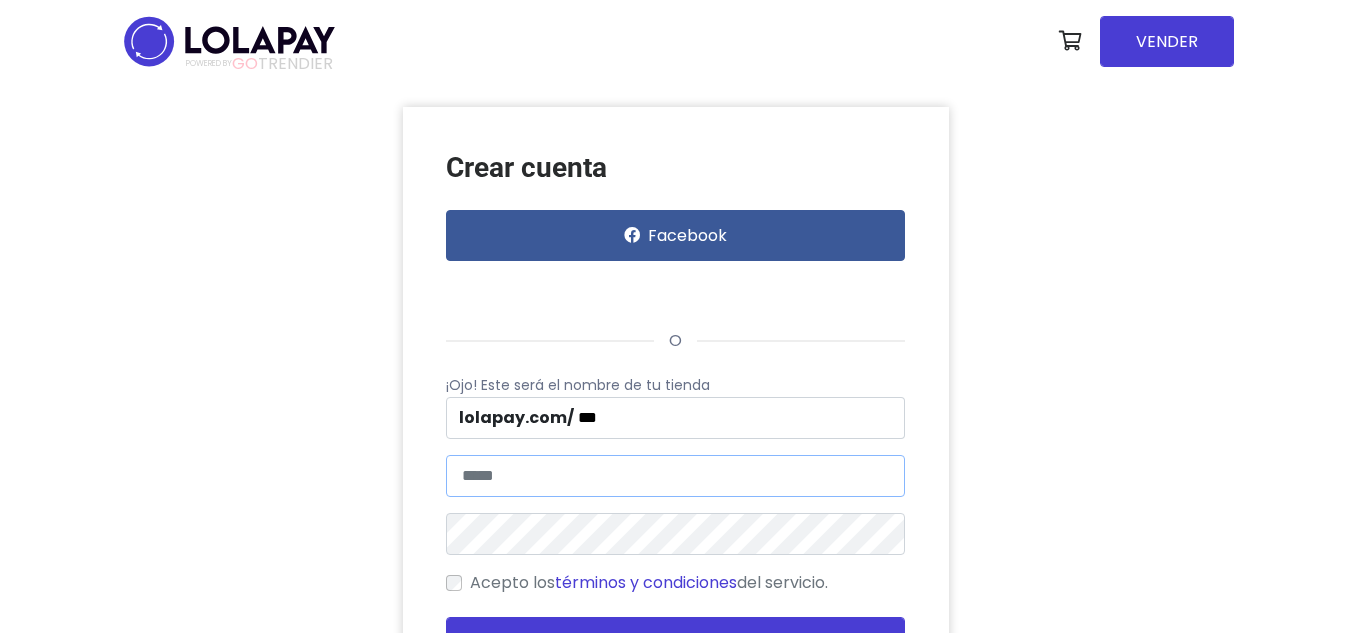 click at bounding box center (675, 476) 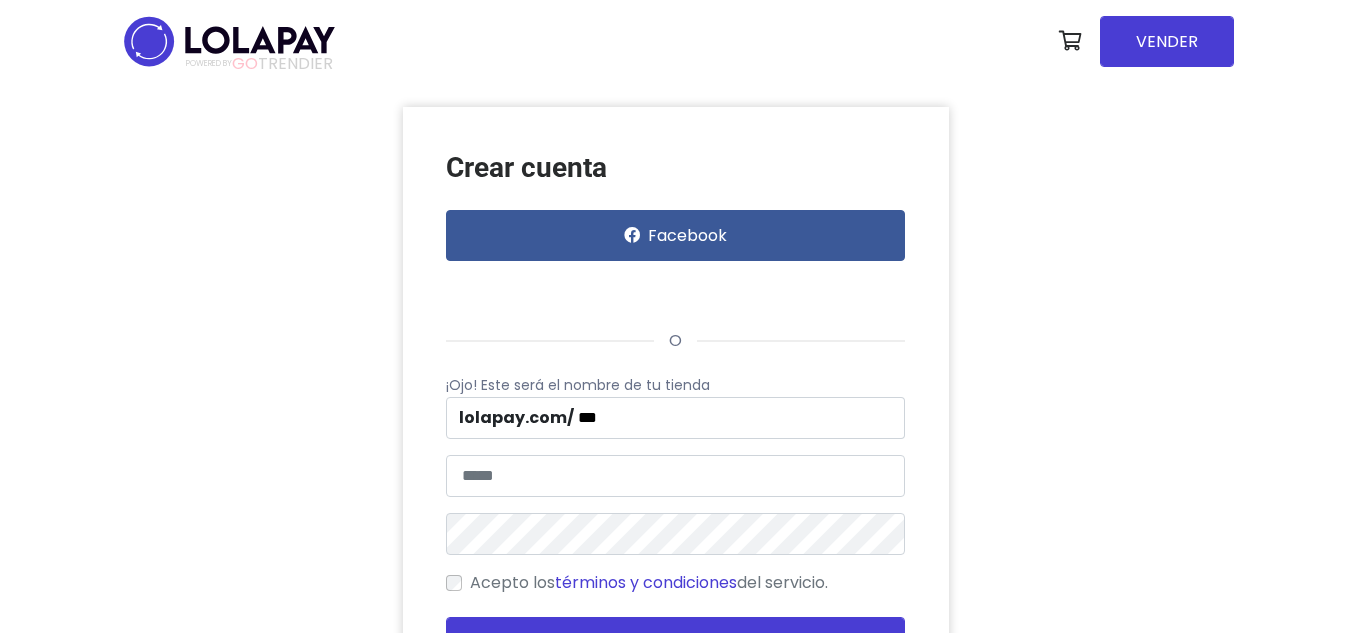 click on "Crear cuenta
Facebook
o
¡Ojo! Este será el nombre de tu tienda
lolapay.com/
[WEBSITE_FRAGMENT]
Acepto los  Acceder" at bounding box center (676, 431) 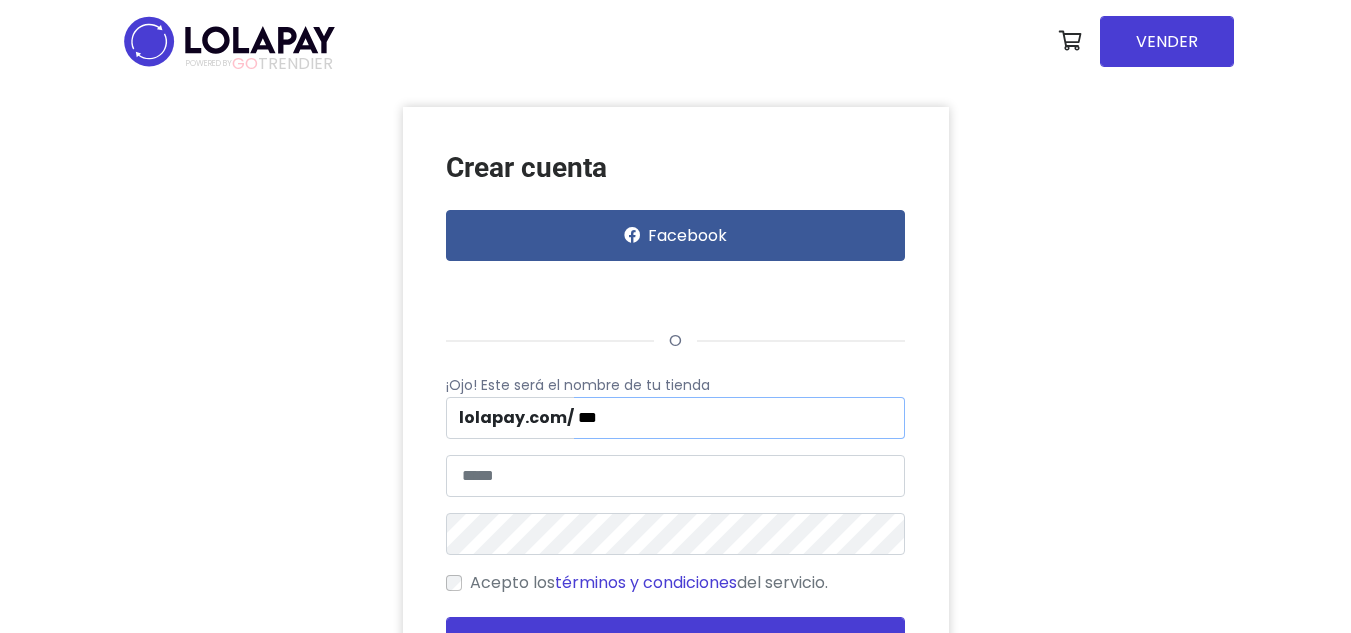 click on "***" at bounding box center [739, 418] 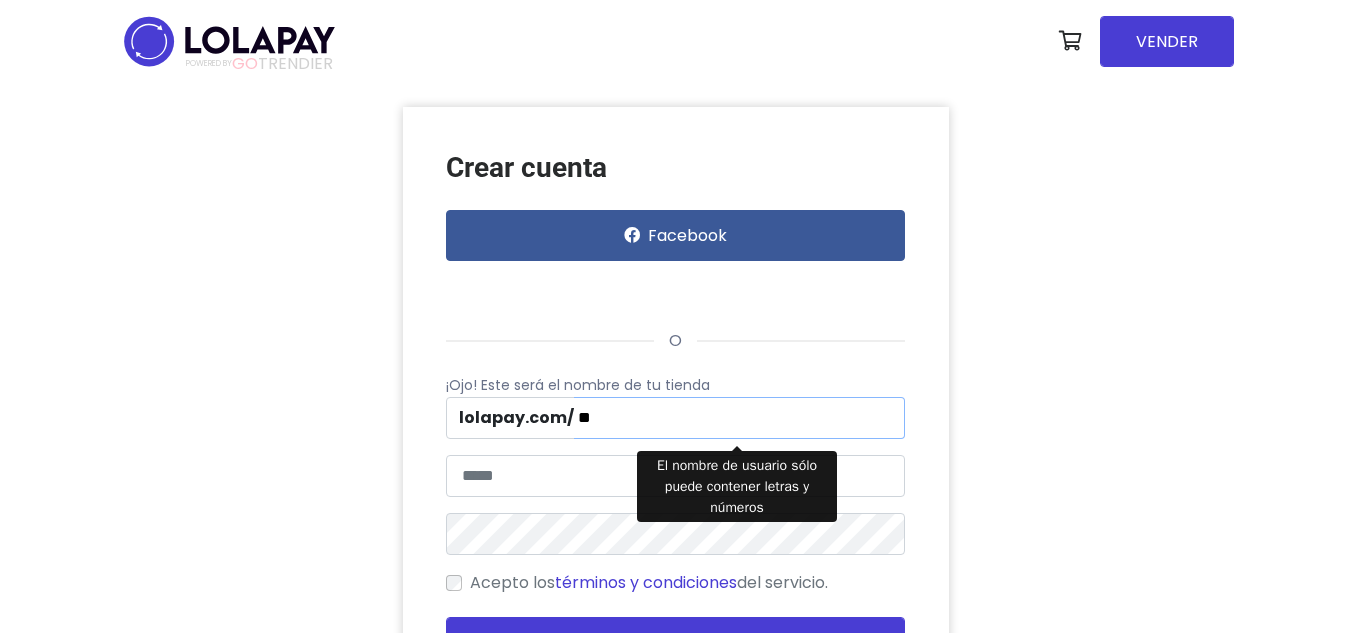 type on "*" 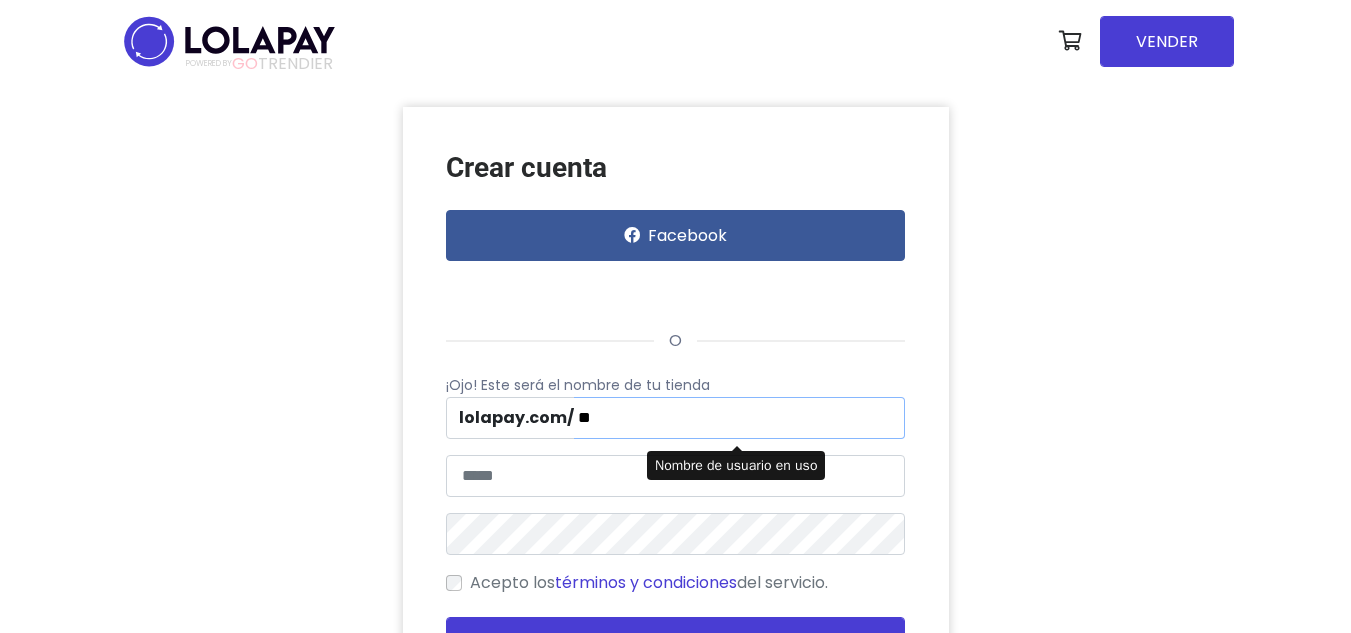 type on "*" 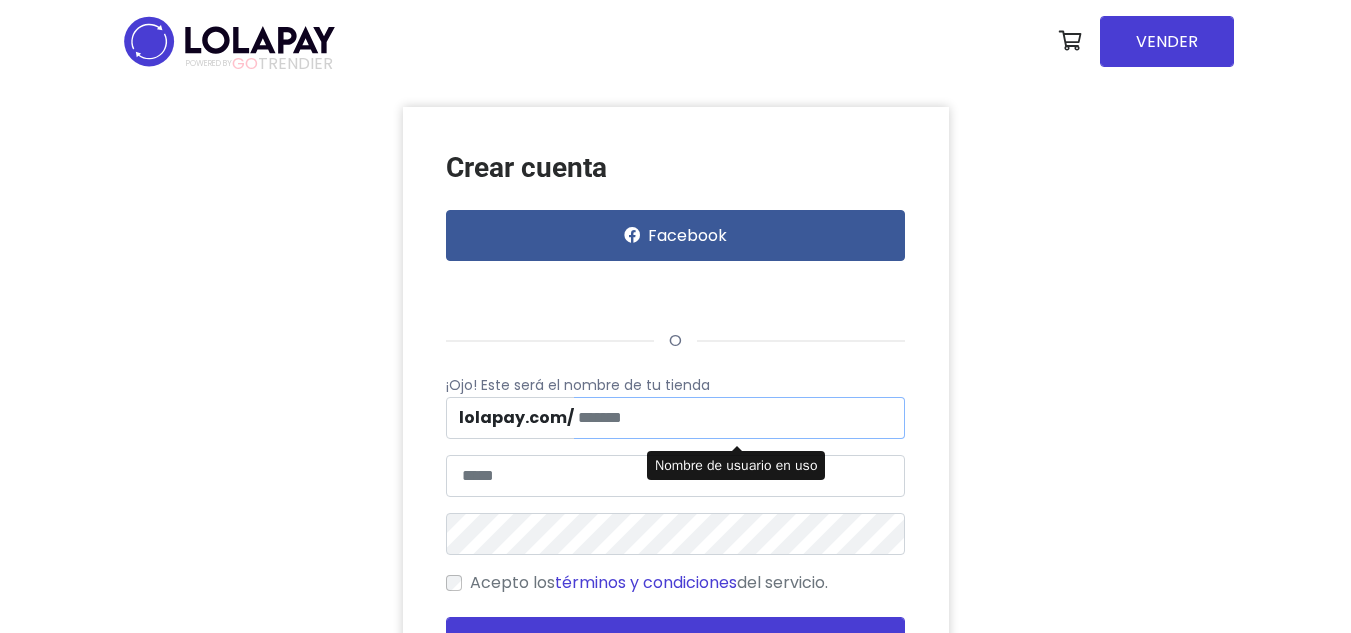 type on "*" 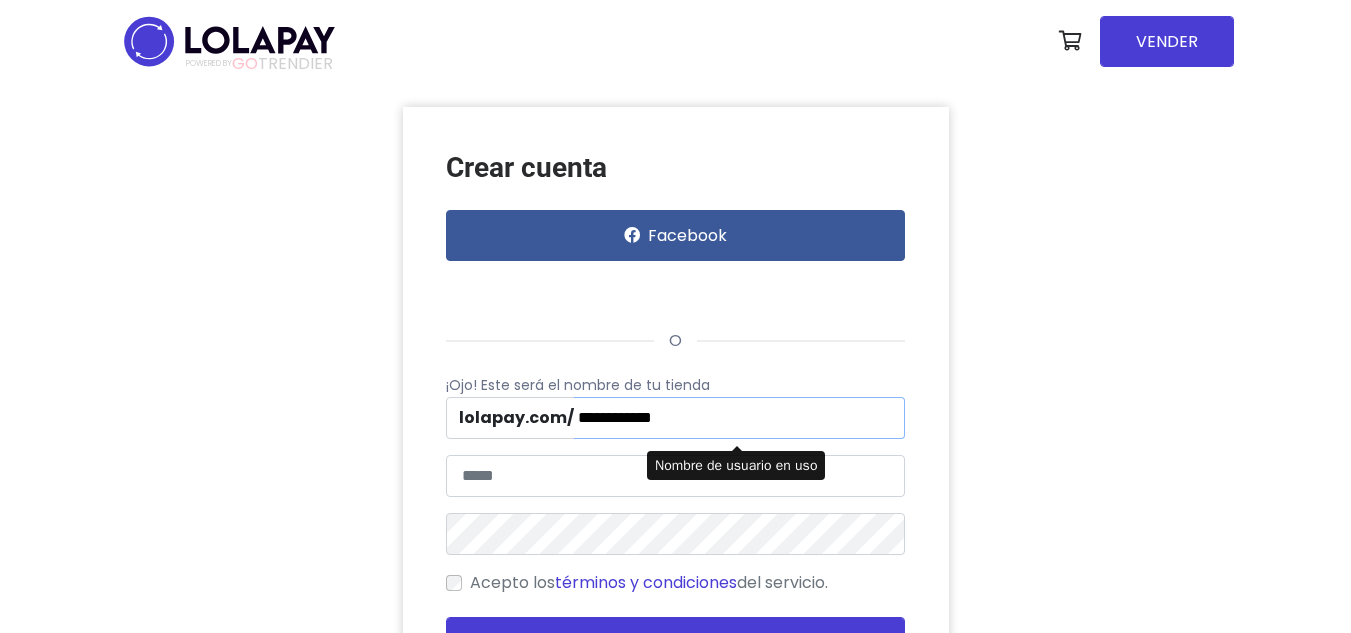 type on "**********" 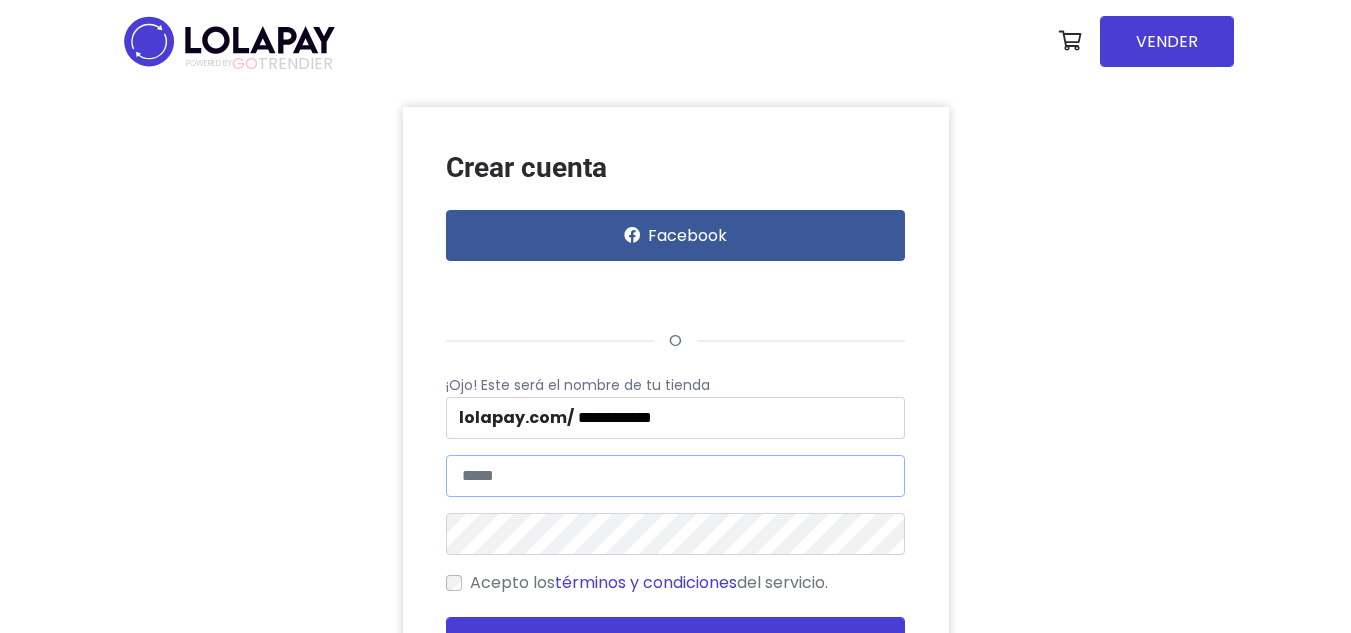 click at bounding box center [675, 476] 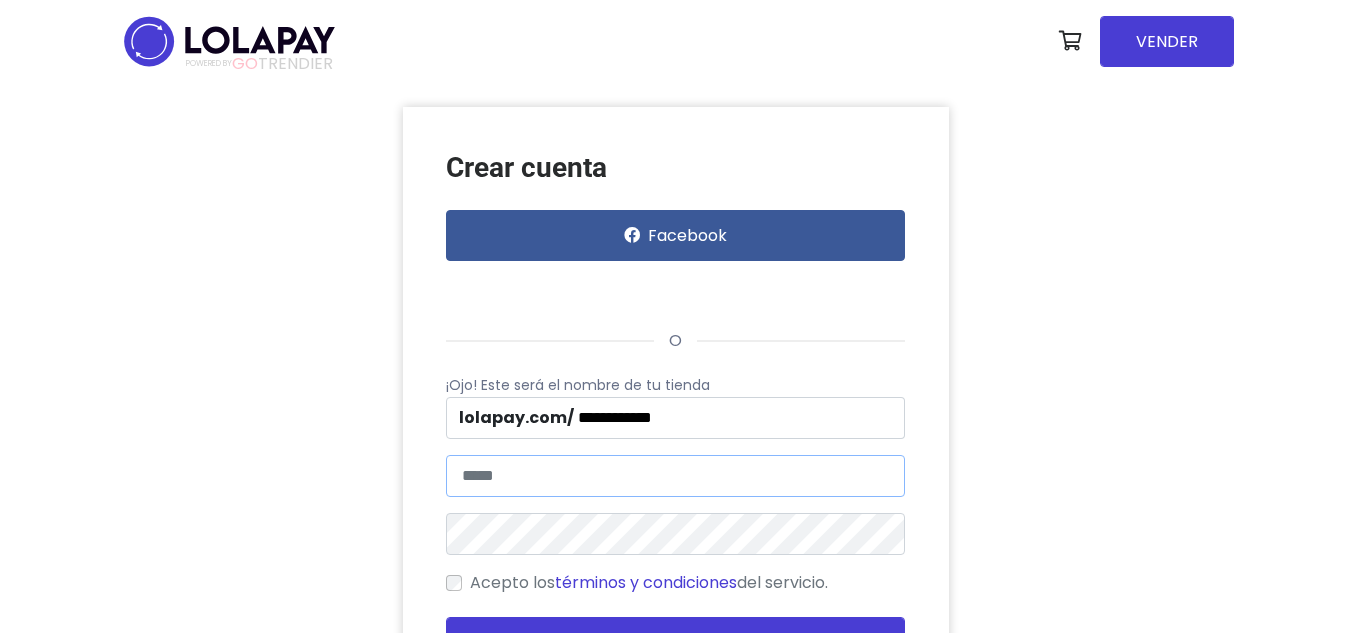 type on "**********" 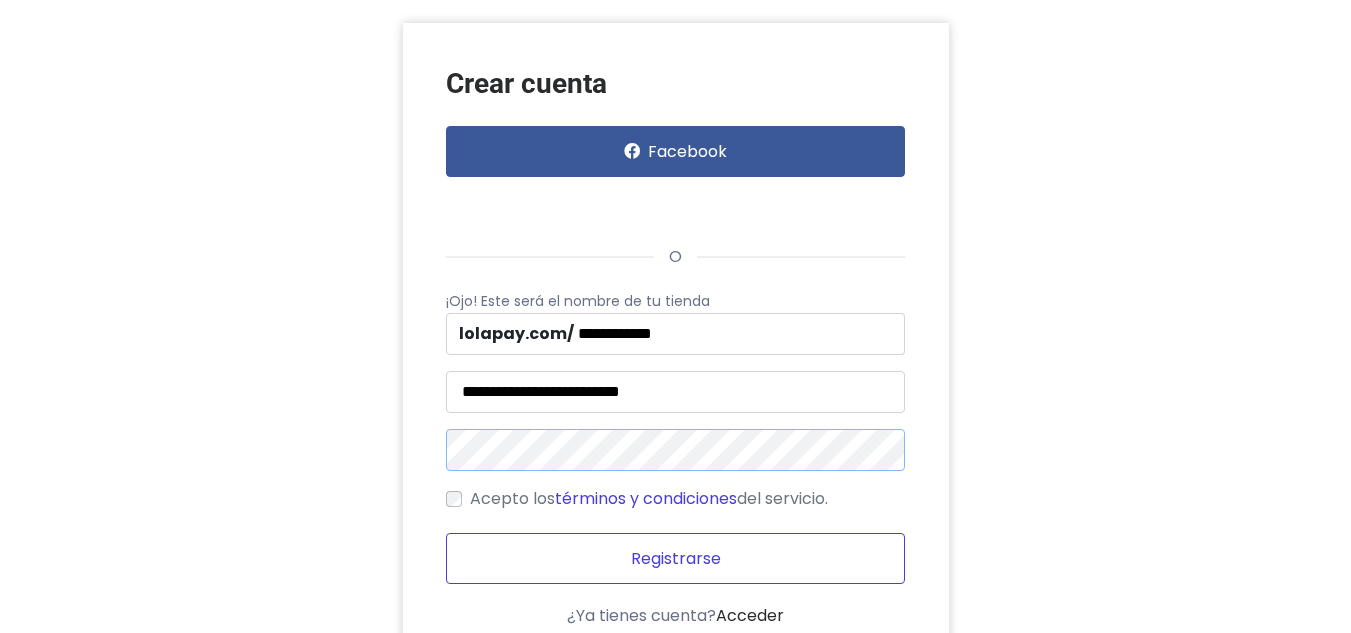 scroll, scrollTop: 200, scrollLeft: 0, axis: vertical 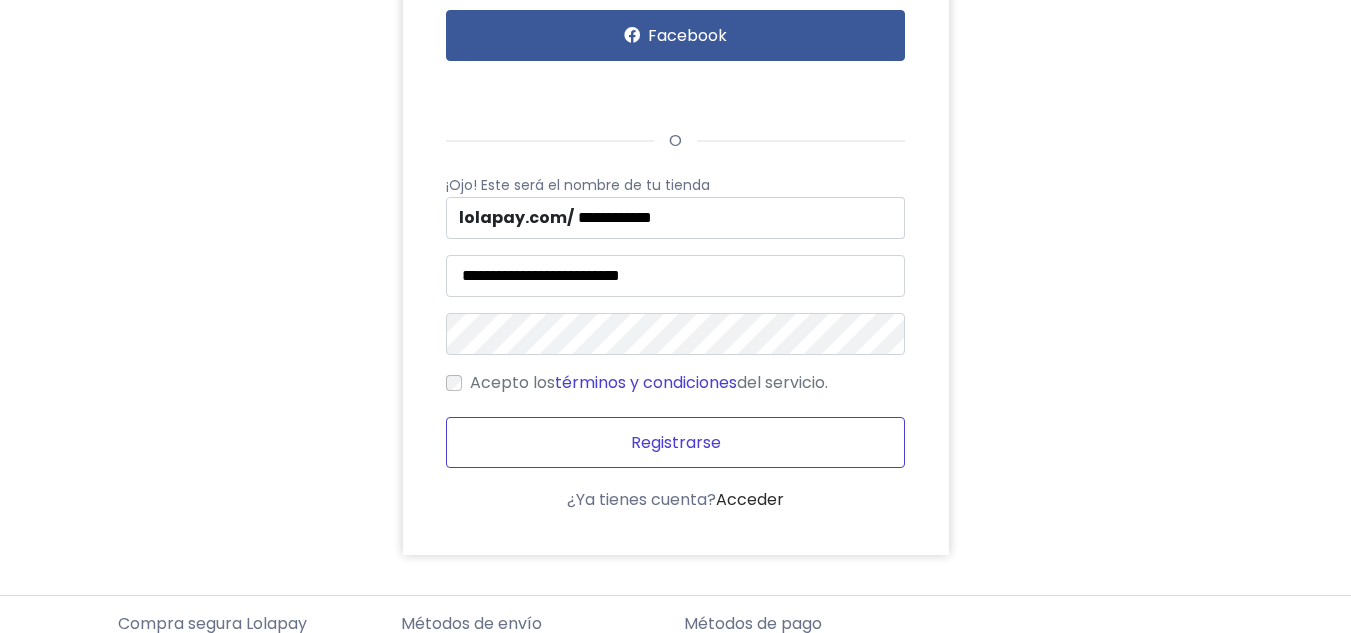 click on "Registrarse" at bounding box center [675, 442] 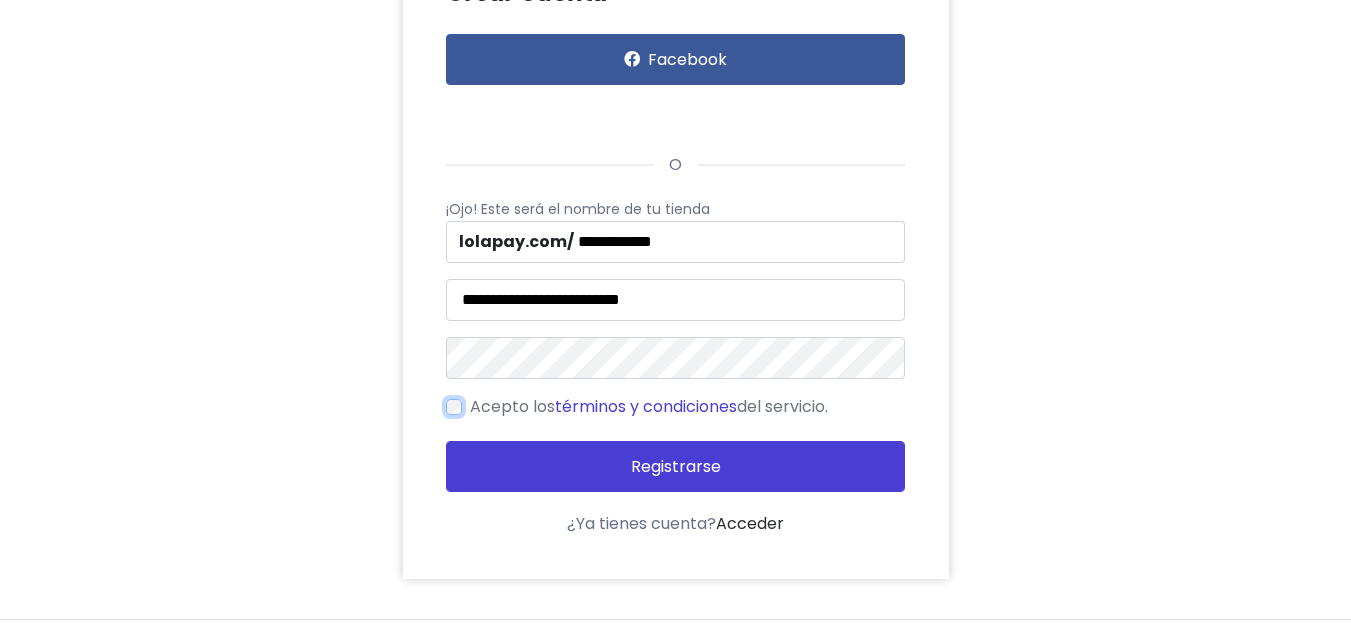 scroll, scrollTop: 300, scrollLeft: 0, axis: vertical 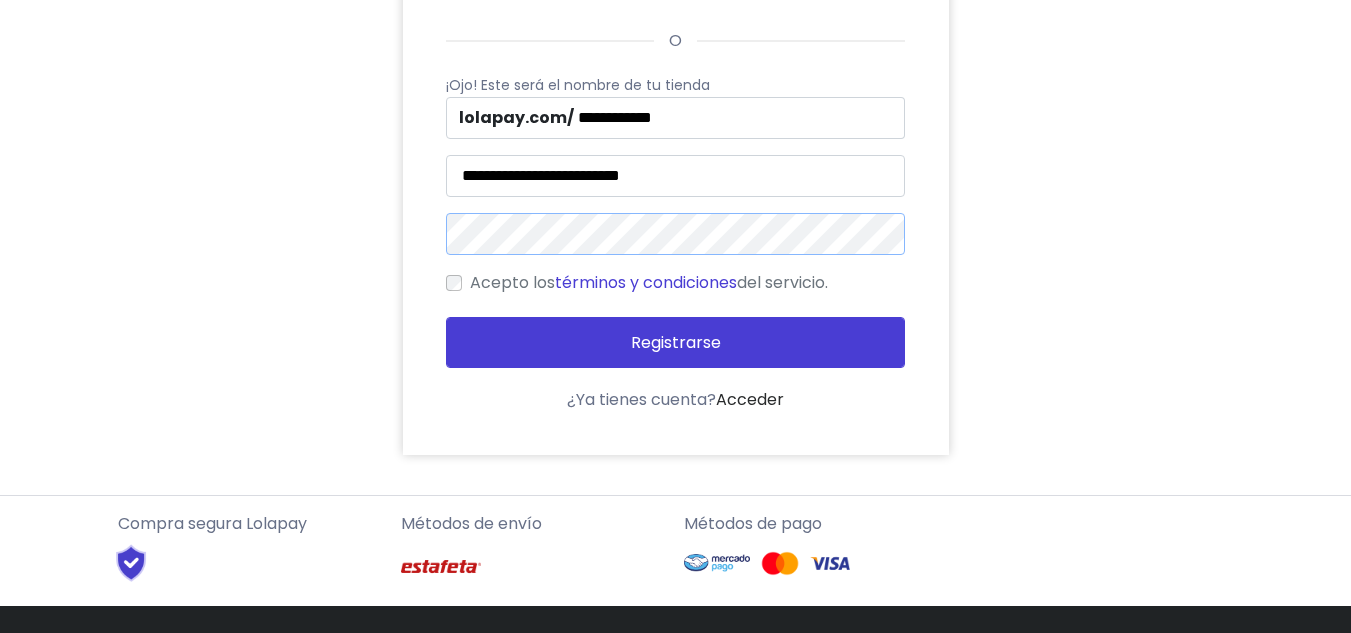 click on "**********" at bounding box center (676, 131) 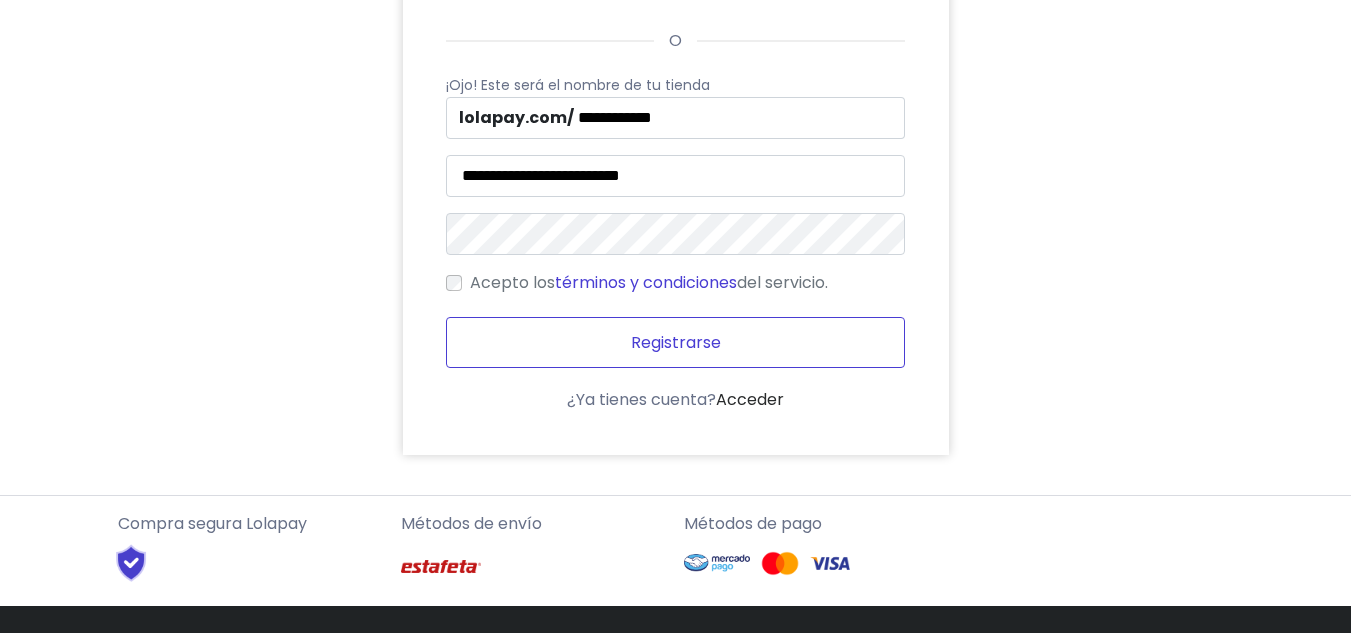 click on "Registrarse" at bounding box center [675, 342] 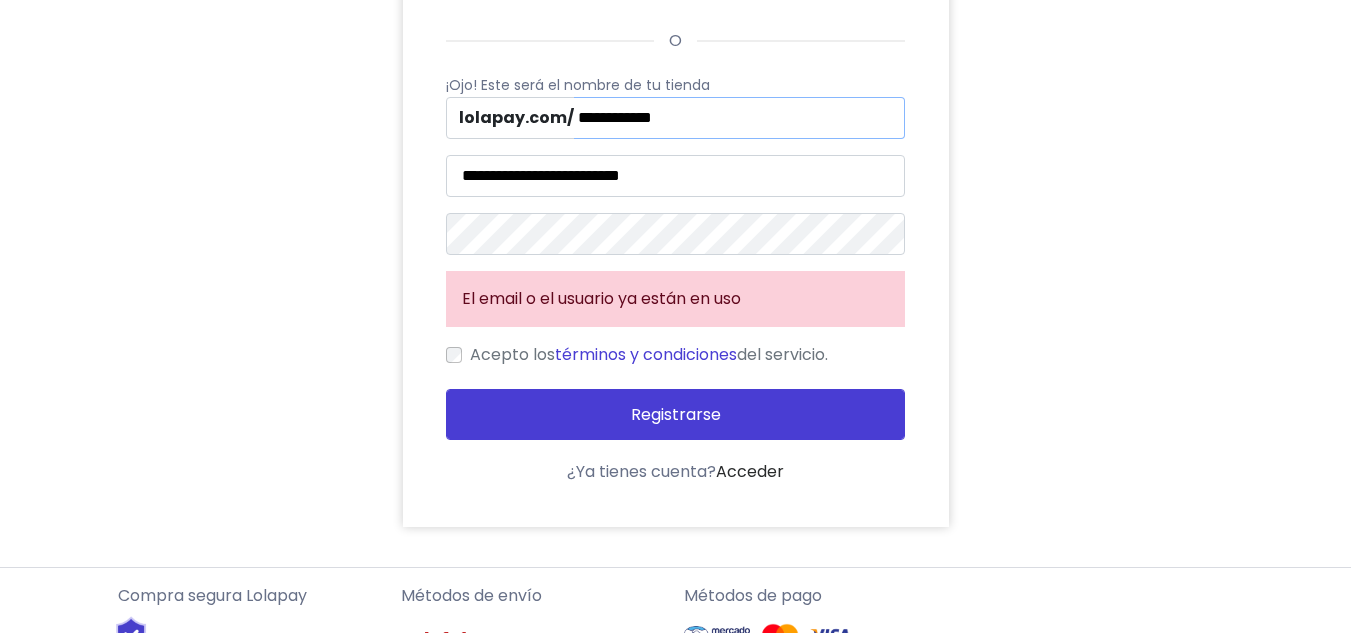 click on "**********" at bounding box center [739, 118] 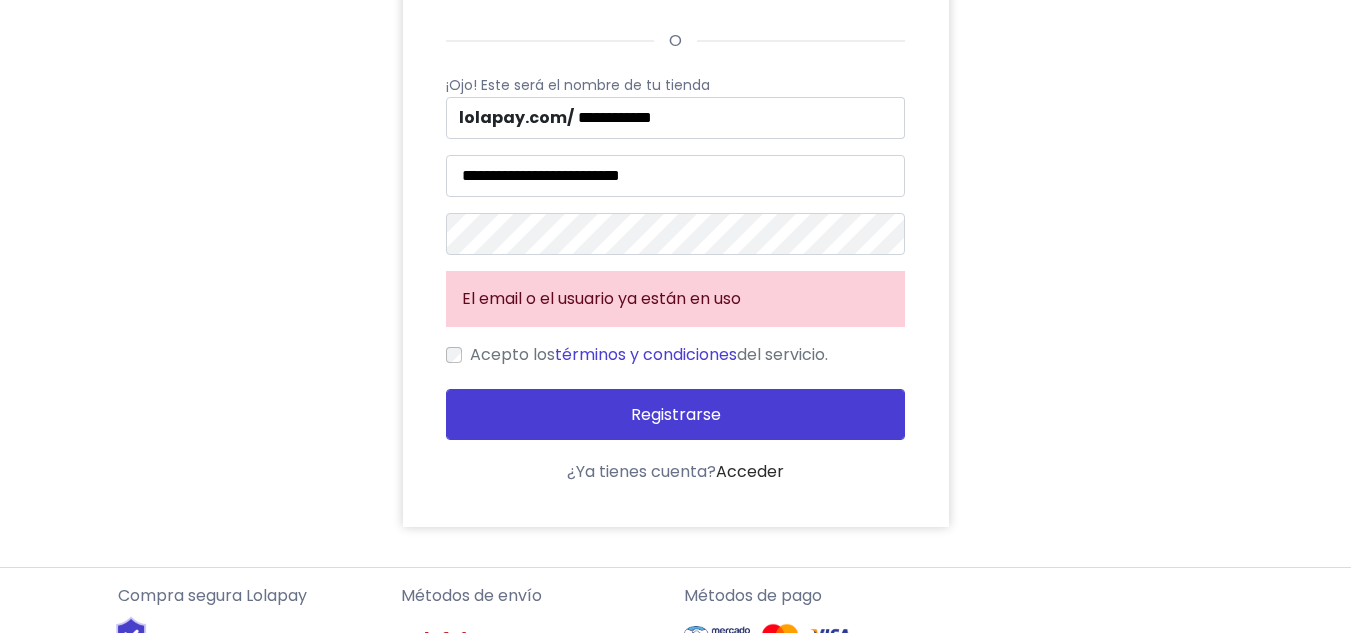 click on "¿Ya tienes cuenta?  Acceder" at bounding box center [675, 472] 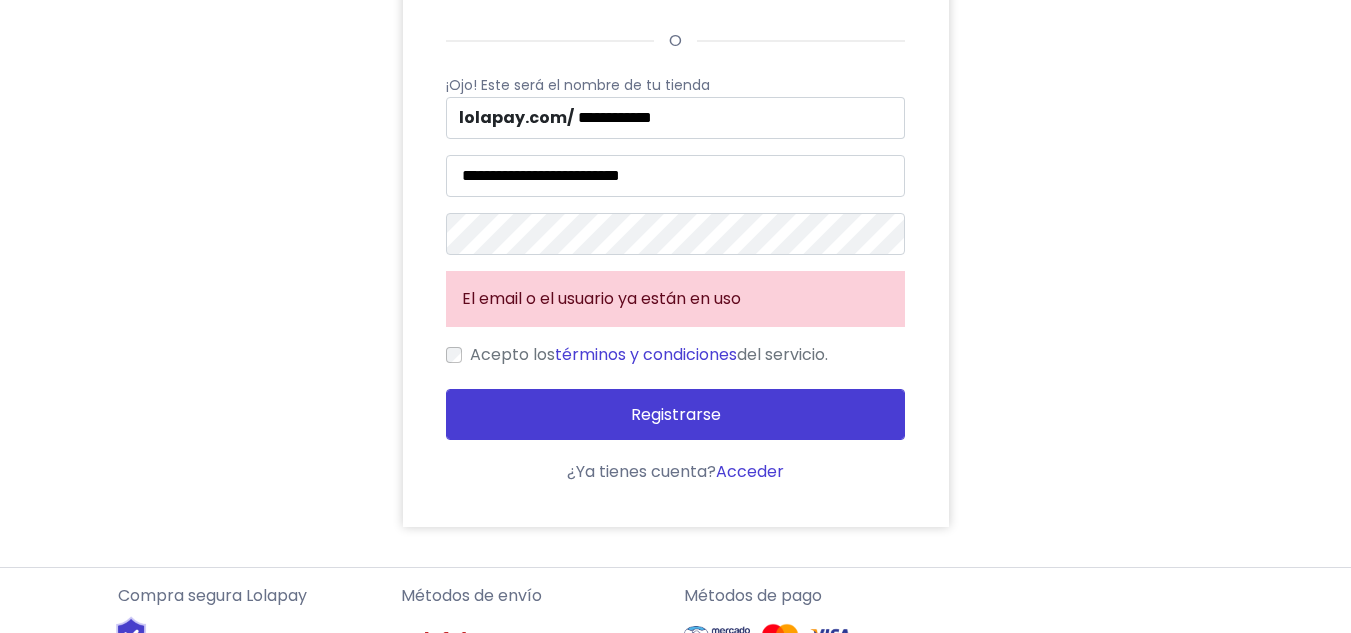 click on "Acceder" at bounding box center (750, 471) 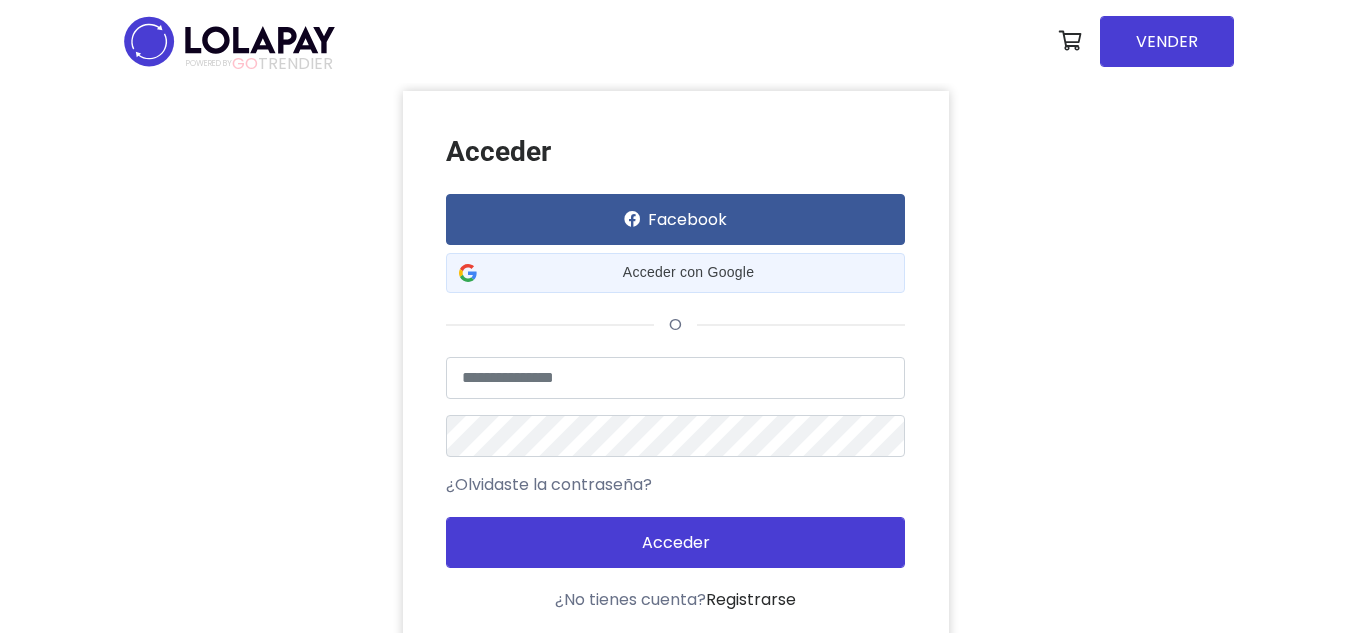scroll, scrollTop: 0, scrollLeft: 0, axis: both 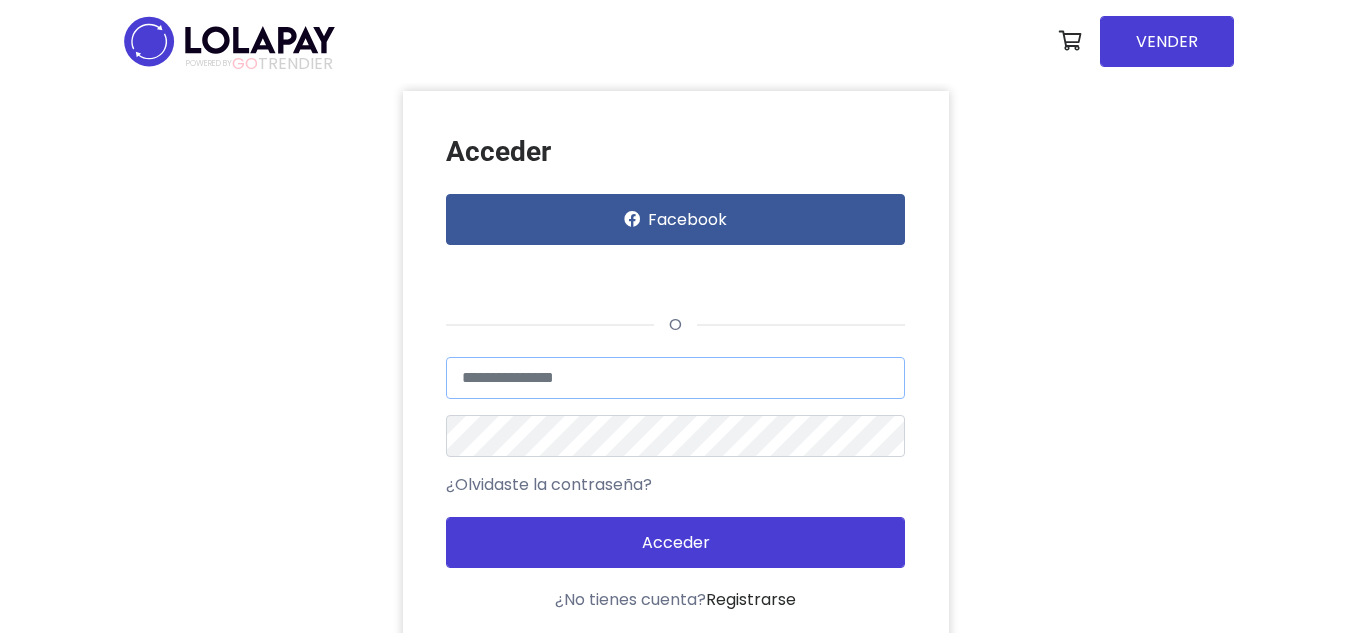 click at bounding box center [675, 378] 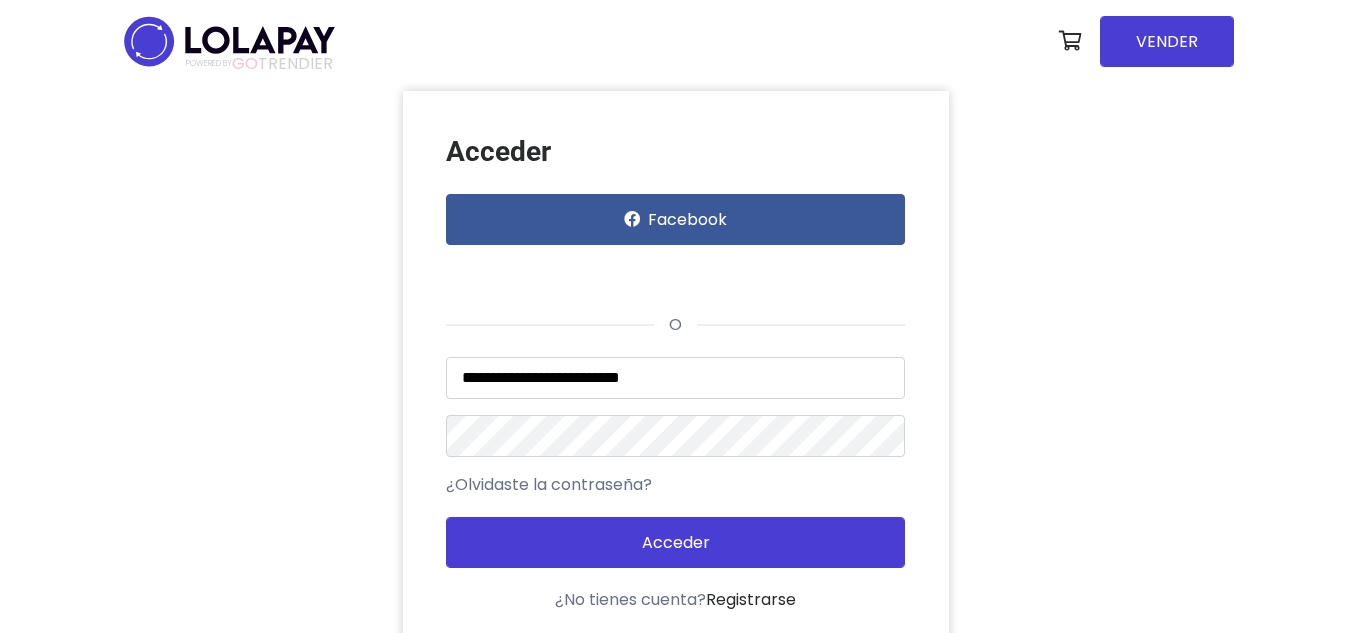click on "¿Olvidaste la contraseña?" at bounding box center [549, 485] 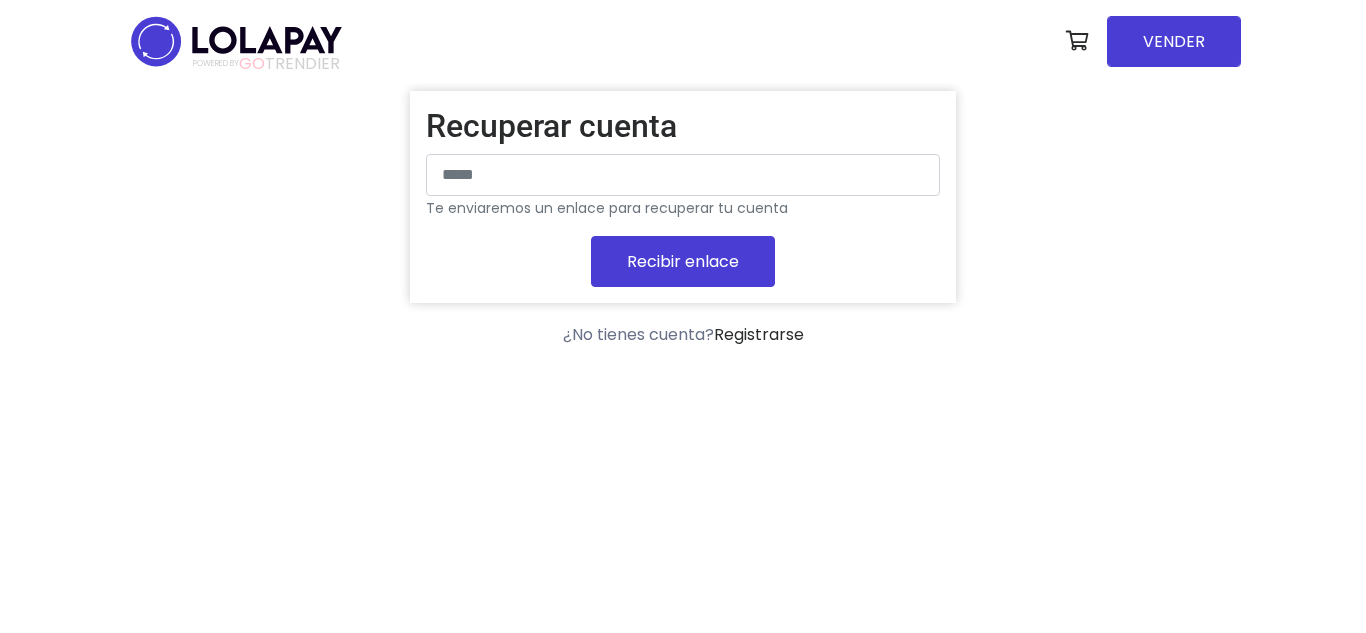scroll, scrollTop: 0, scrollLeft: 0, axis: both 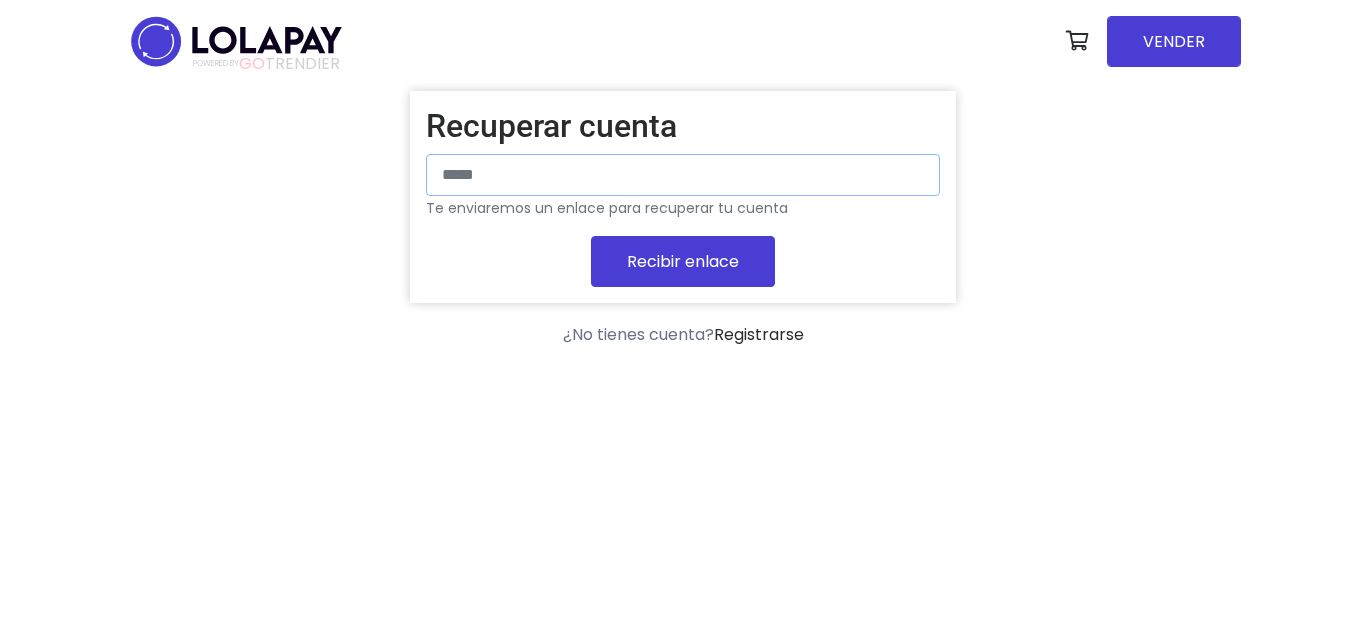 click at bounding box center [683, 175] 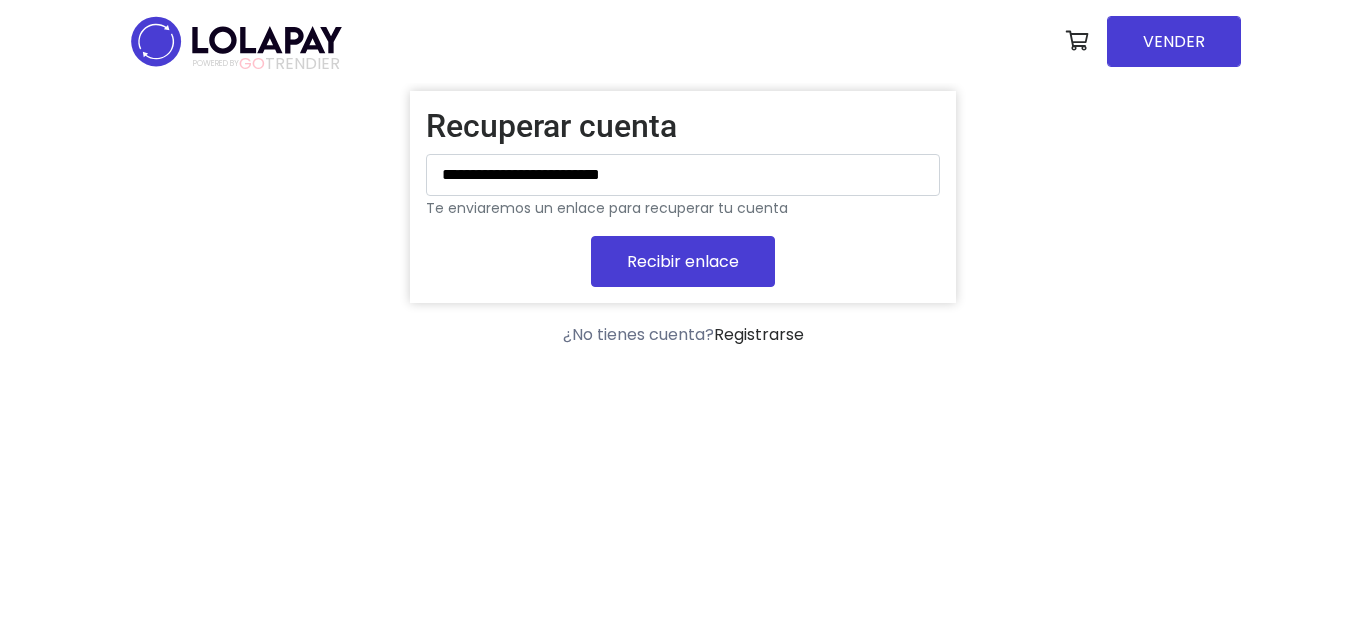 click on "Recibir enlace" at bounding box center [683, 261] 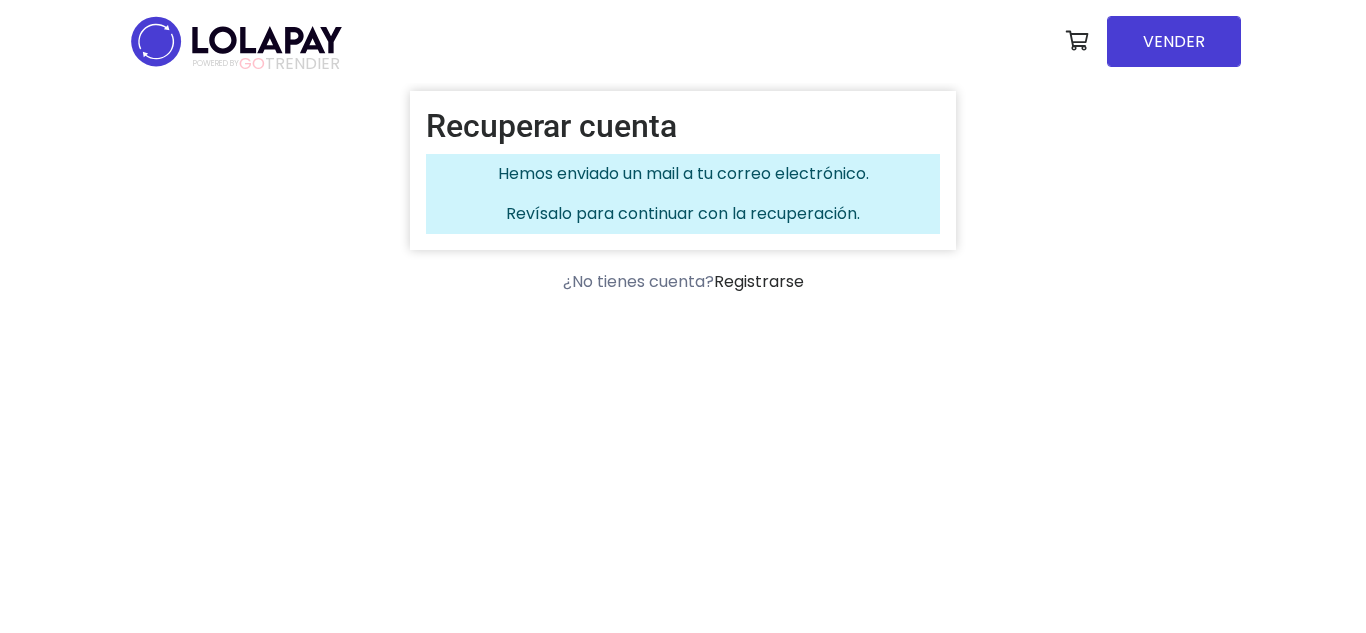 scroll, scrollTop: 0, scrollLeft: 0, axis: both 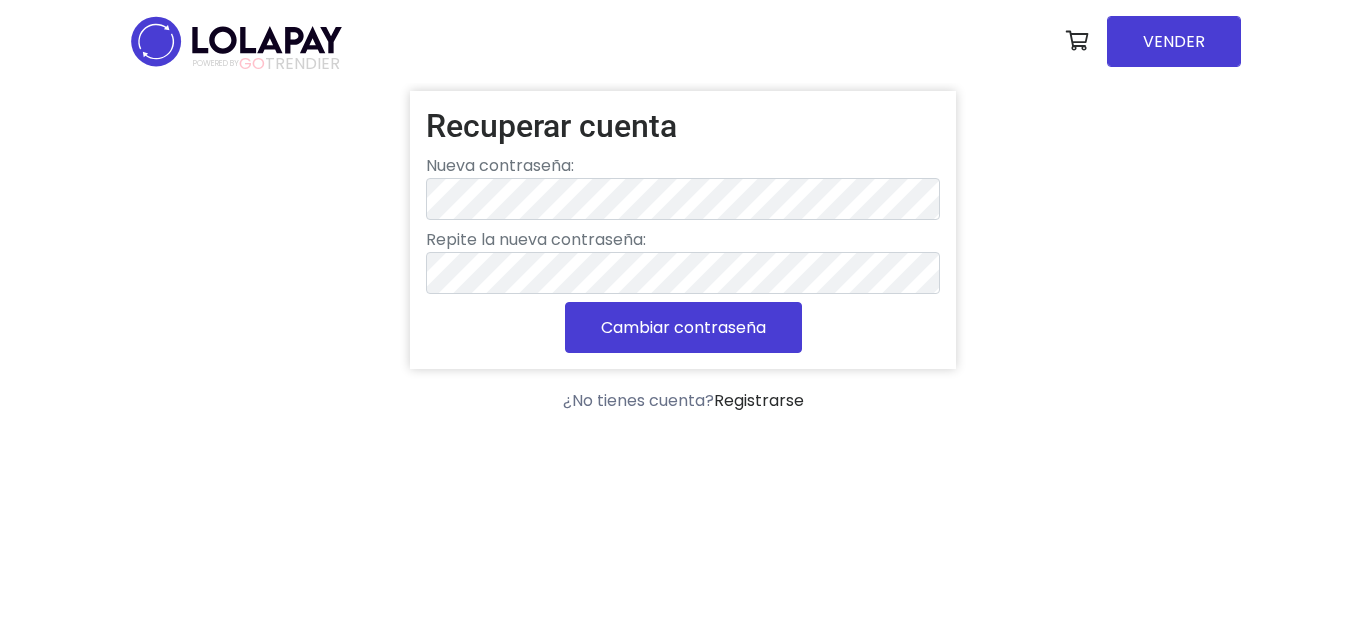 click on "Cambiar contraseña" at bounding box center (683, 327) 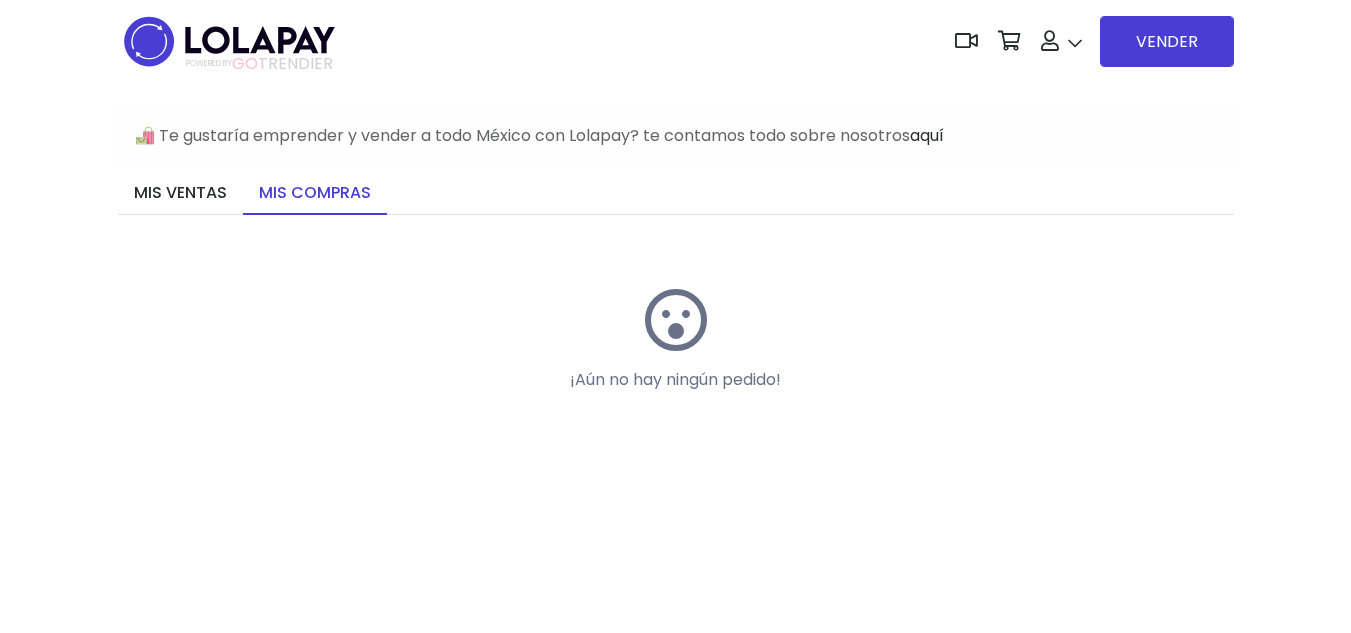 scroll, scrollTop: 0, scrollLeft: 0, axis: both 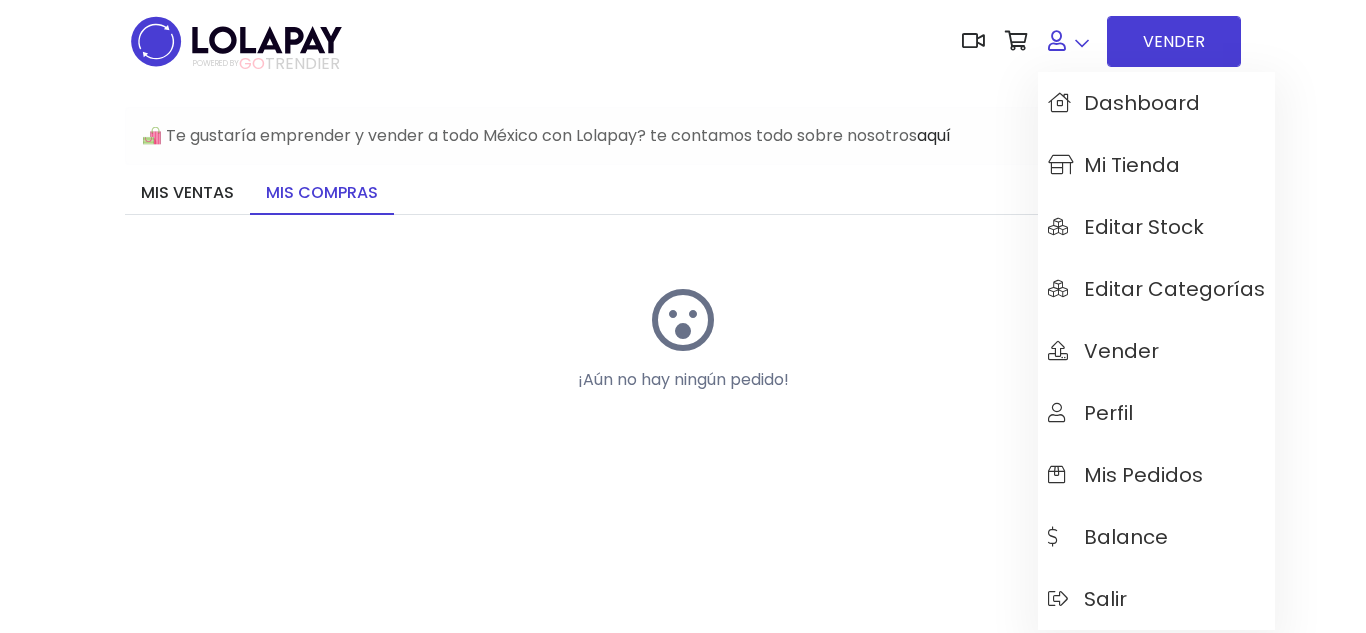 click at bounding box center (1068, 41) 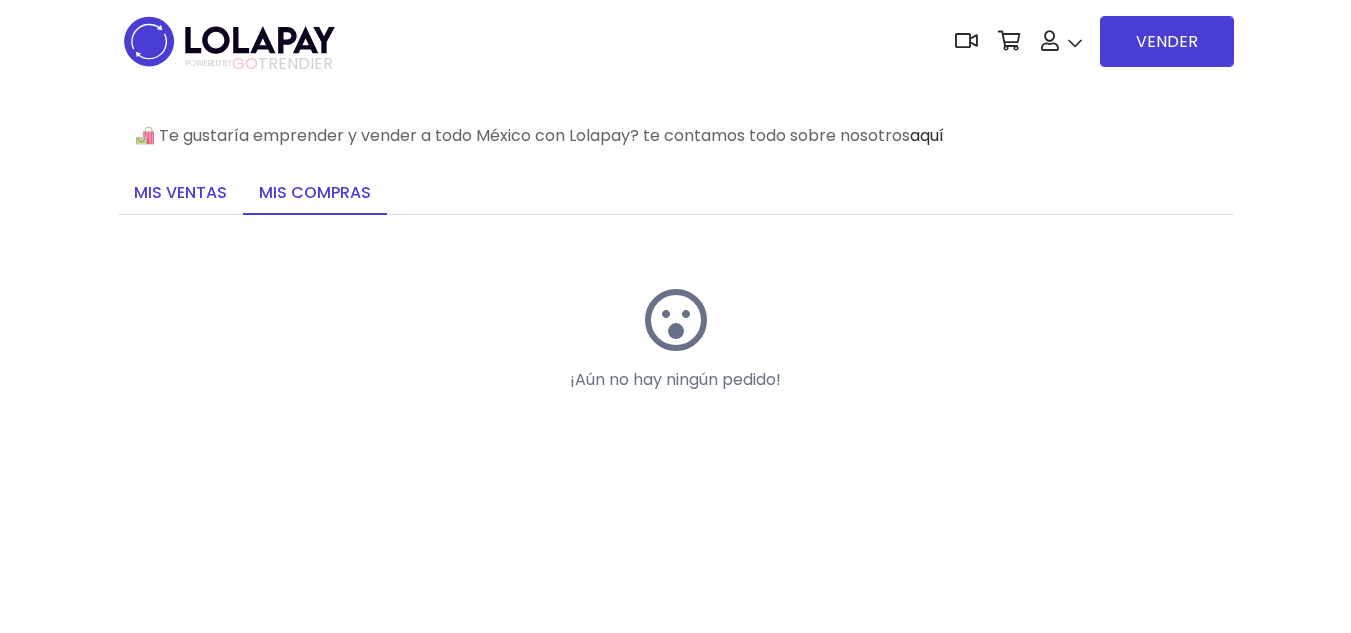 click on "Mis ventas" at bounding box center (180, 194) 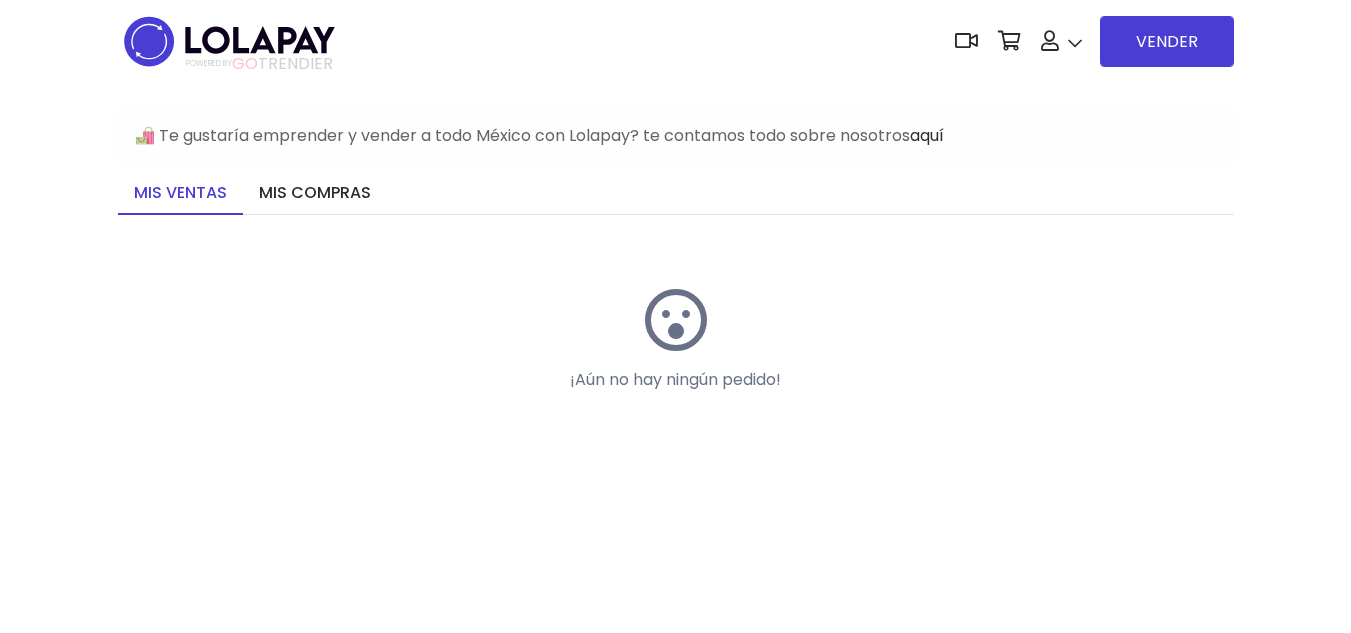 scroll, scrollTop: 0, scrollLeft: 0, axis: both 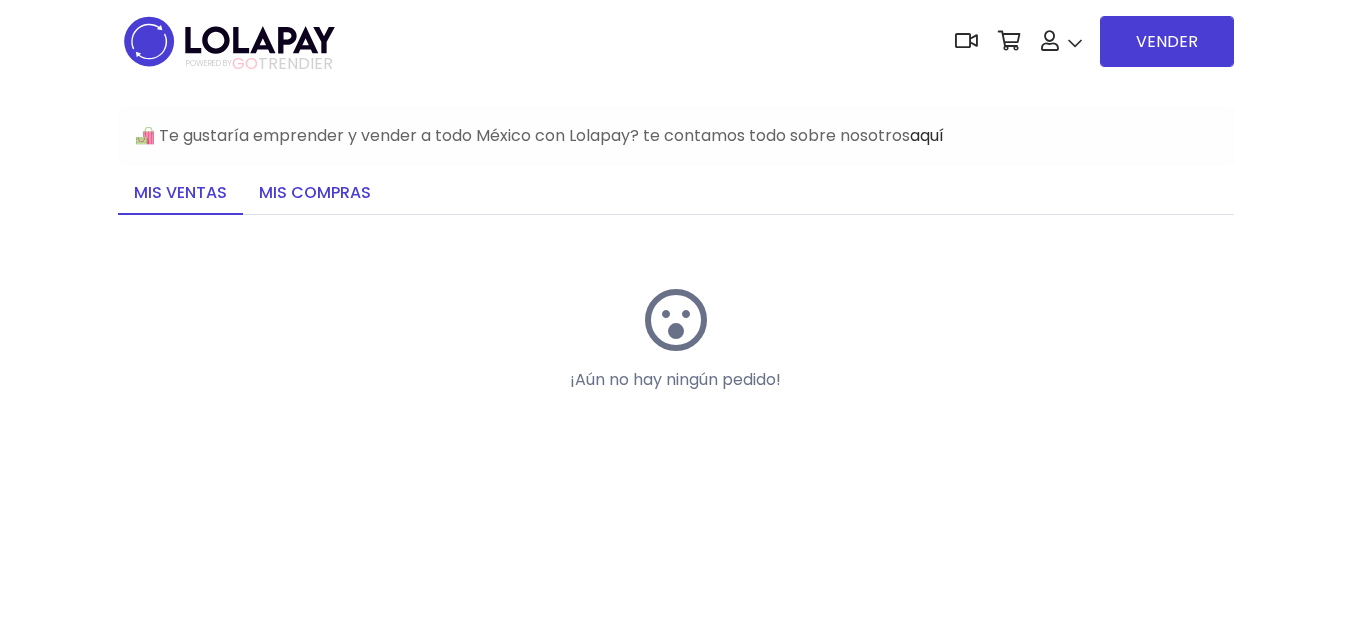 click on "Mis compras" at bounding box center (315, 194) 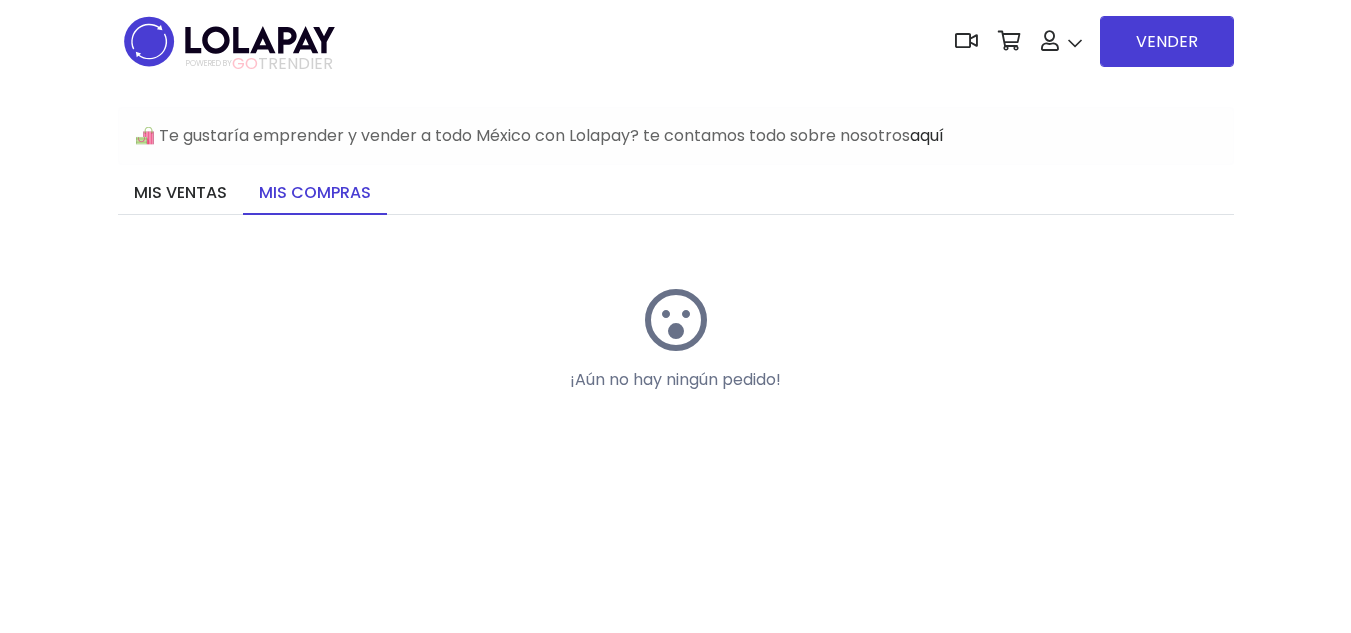 scroll, scrollTop: 0, scrollLeft: 0, axis: both 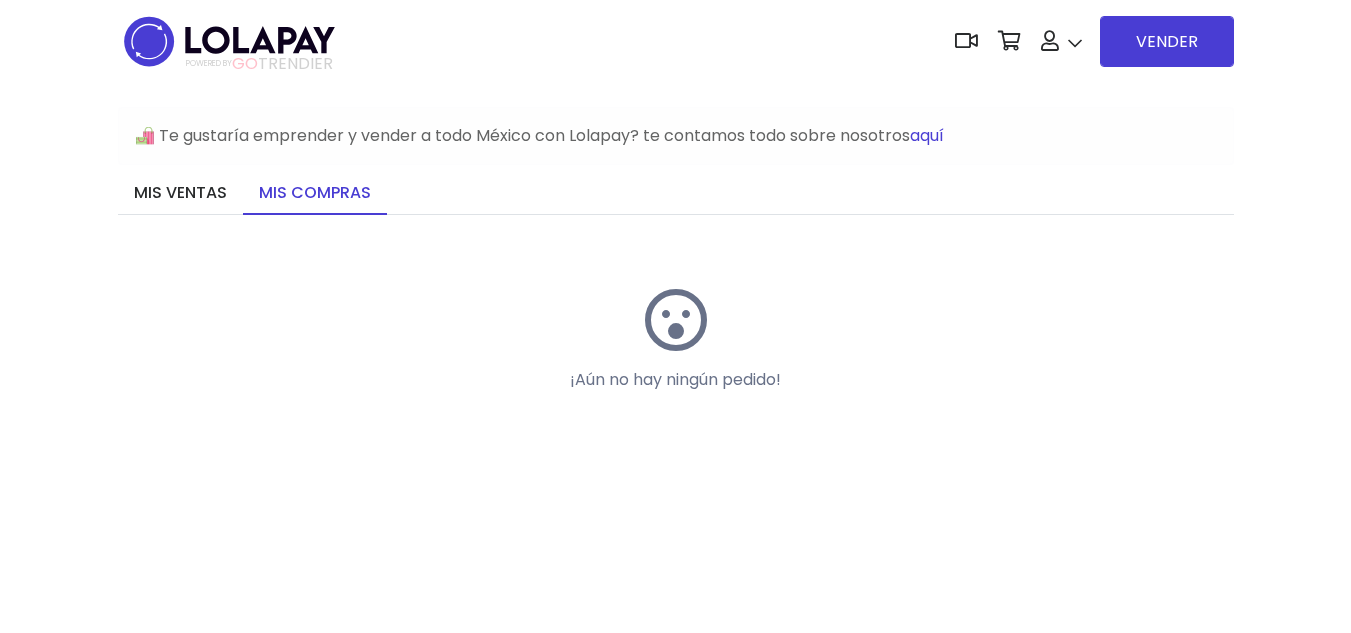 click on "aquí" at bounding box center (927, 135) 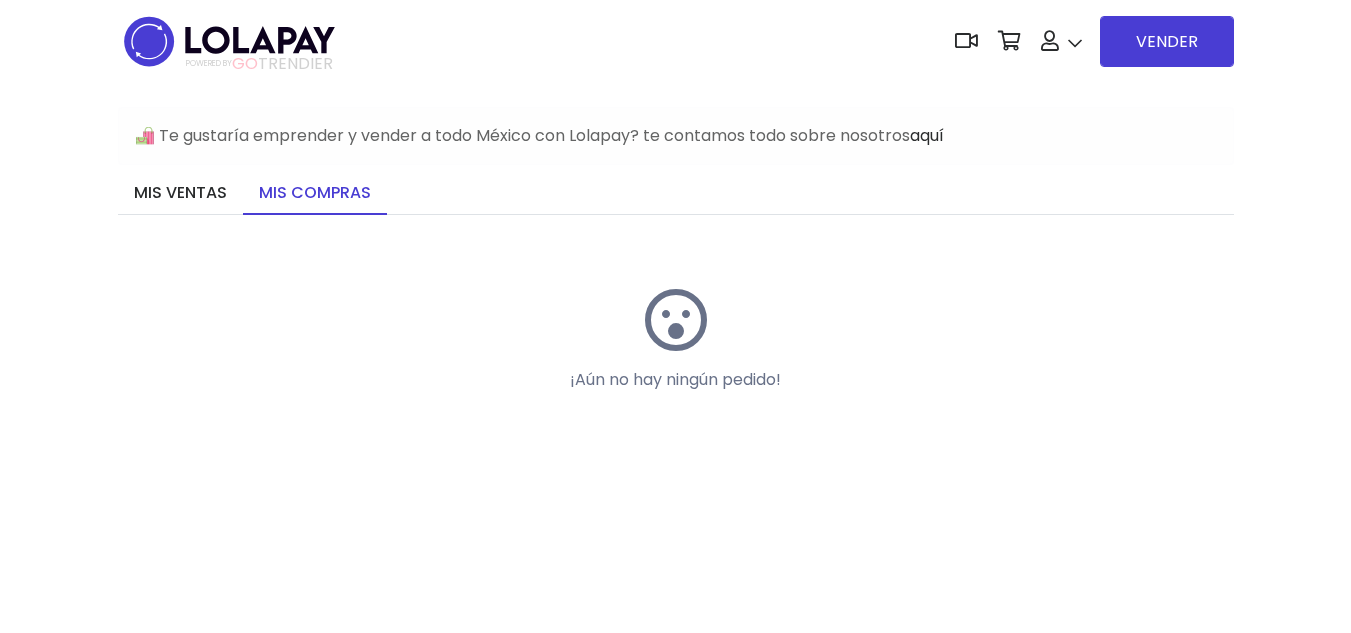 click on "POWERED BY  GO TRENDIER
Dashboard" at bounding box center [676, 41] 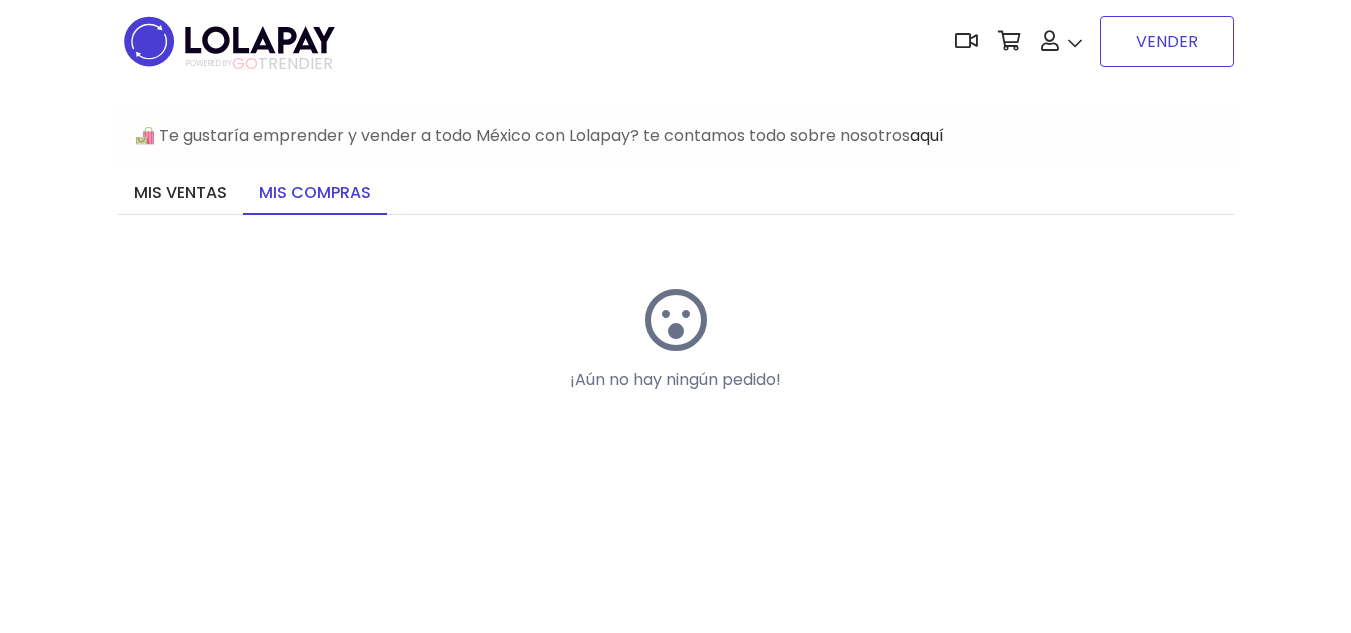 click on "VENDER" at bounding box center [1167, 41] 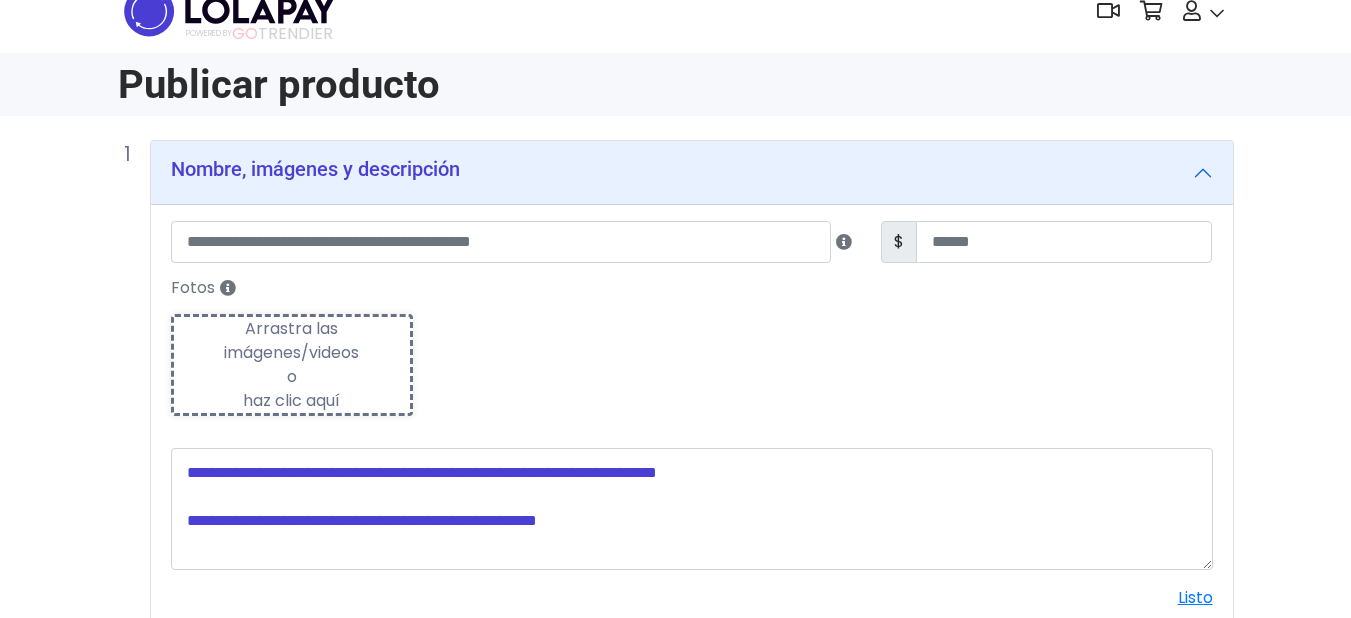 scroll, scrollTop: 0, scrollLeft: 0, axis: both 